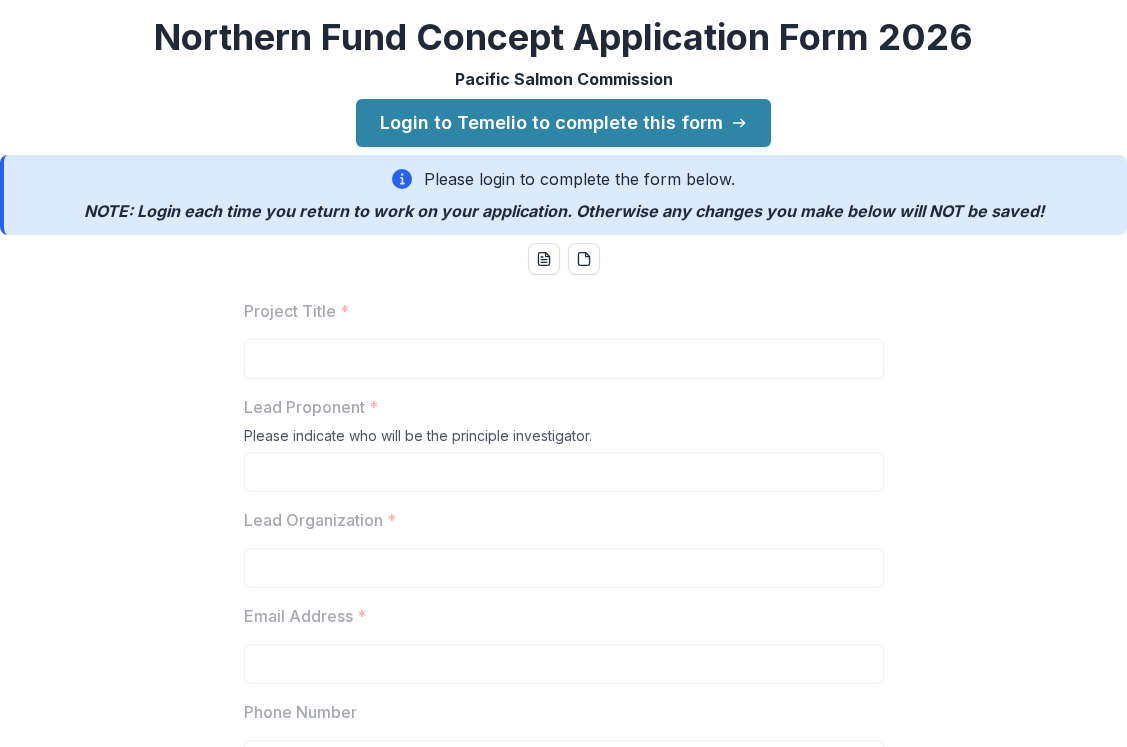 scroll, scrollTop: 0, scrollLeft: 0, axis: both 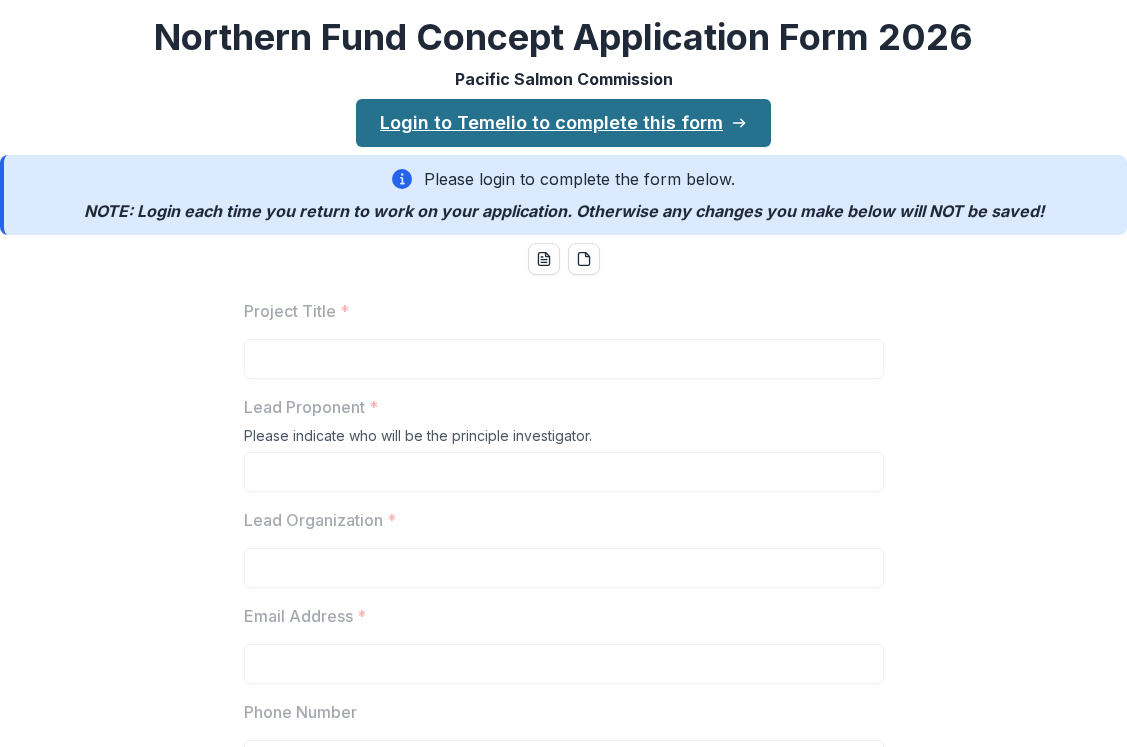 click on "Login to Temelio to complete this form" at bounding box center [563, 123] 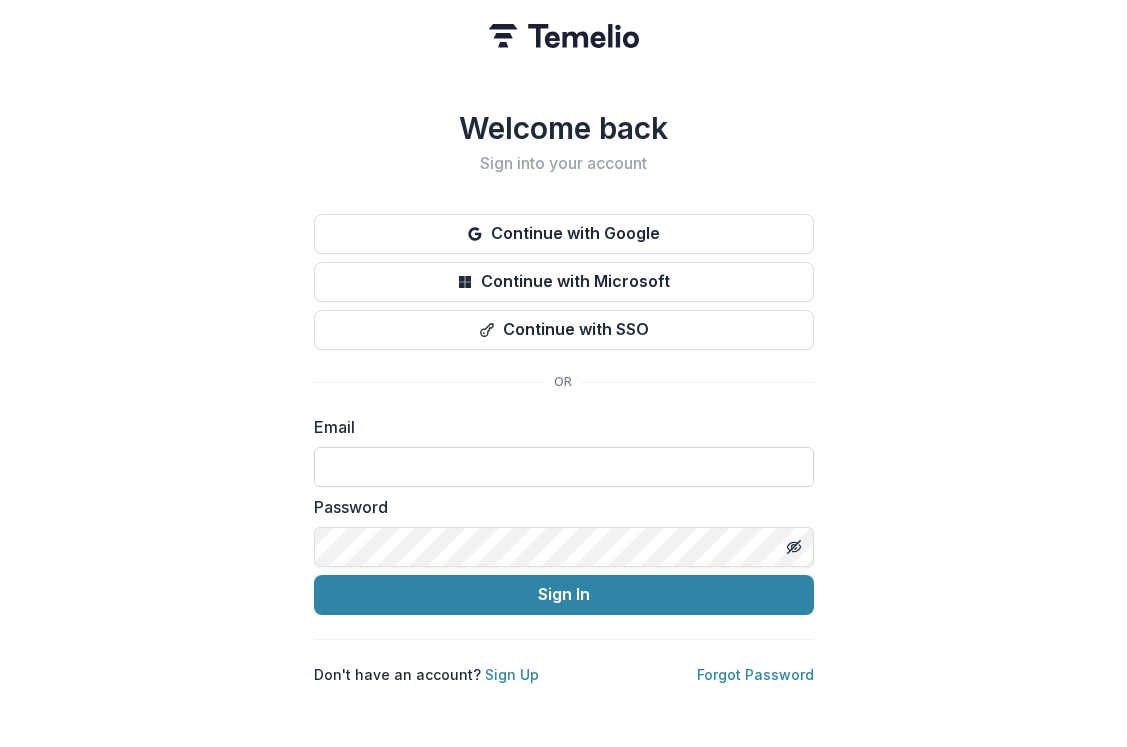 click at bounding box center (564, 467) 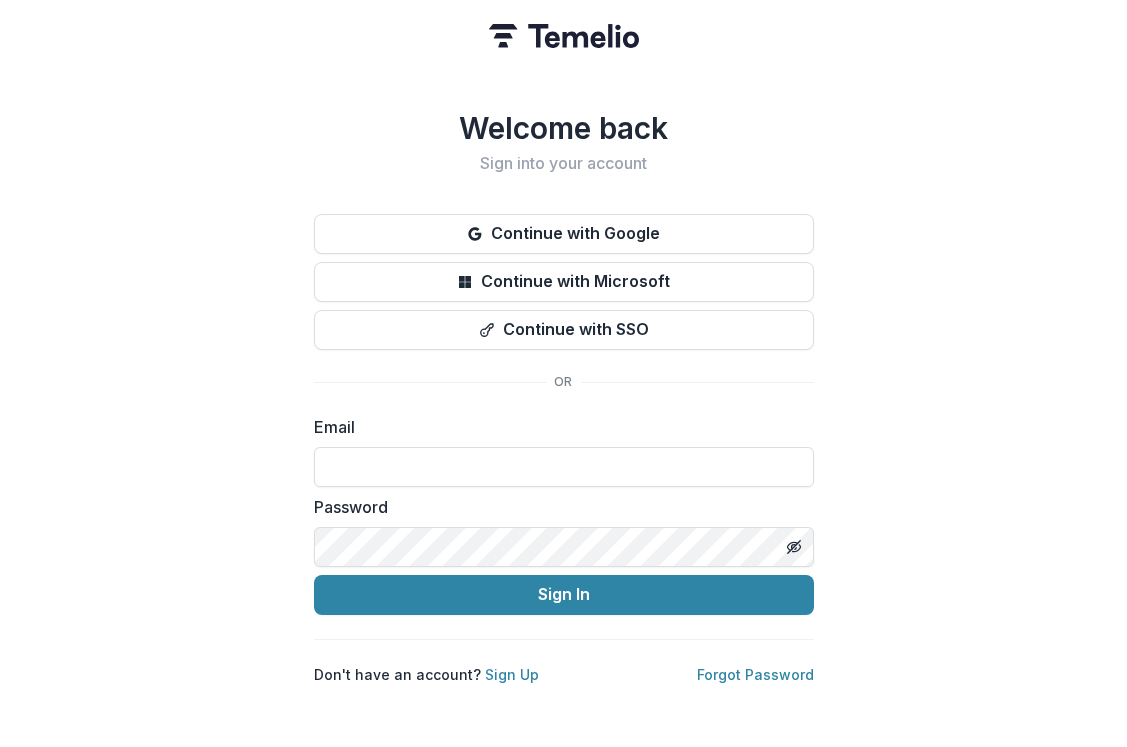 type on "**********" 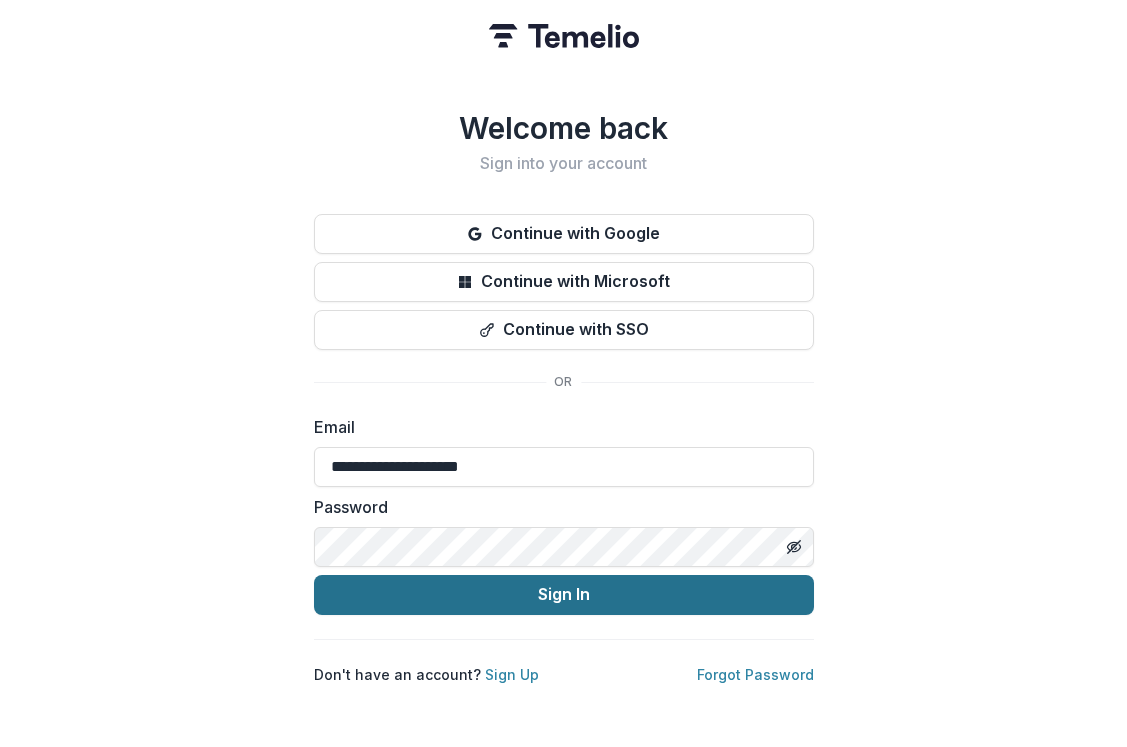 click on "Sign In" at bounding box center [564, 595] 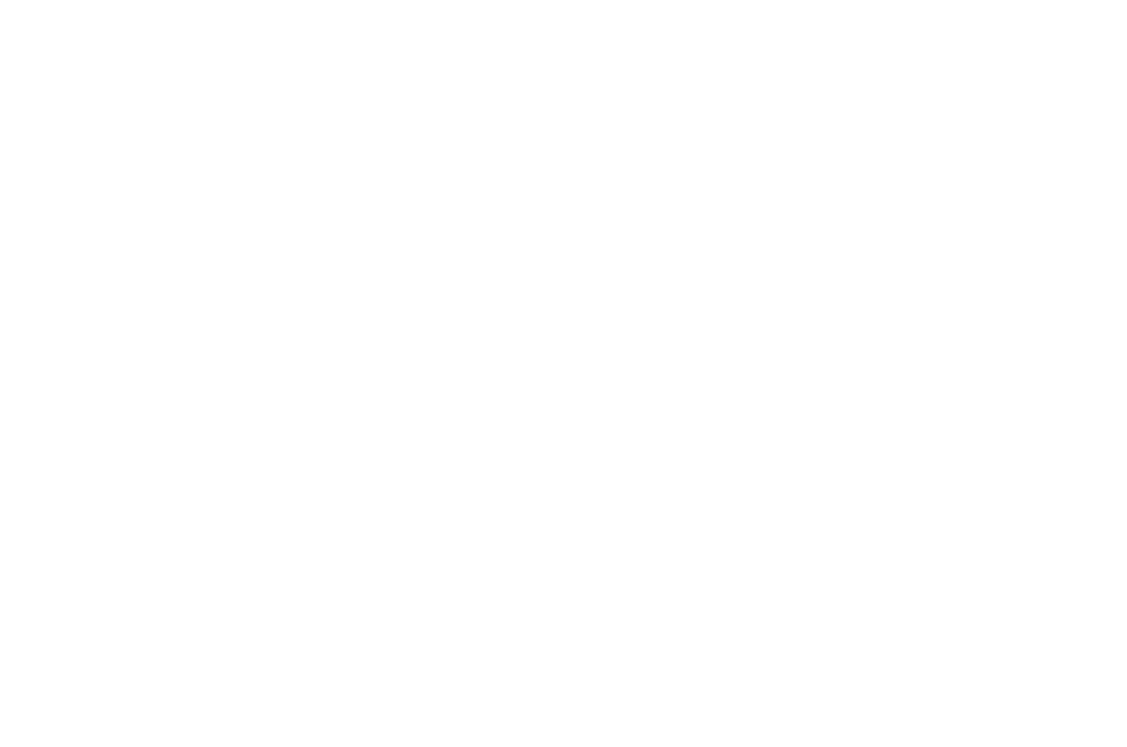 scroll, scrollTop: 0, scrollLeft: 0, axis: both 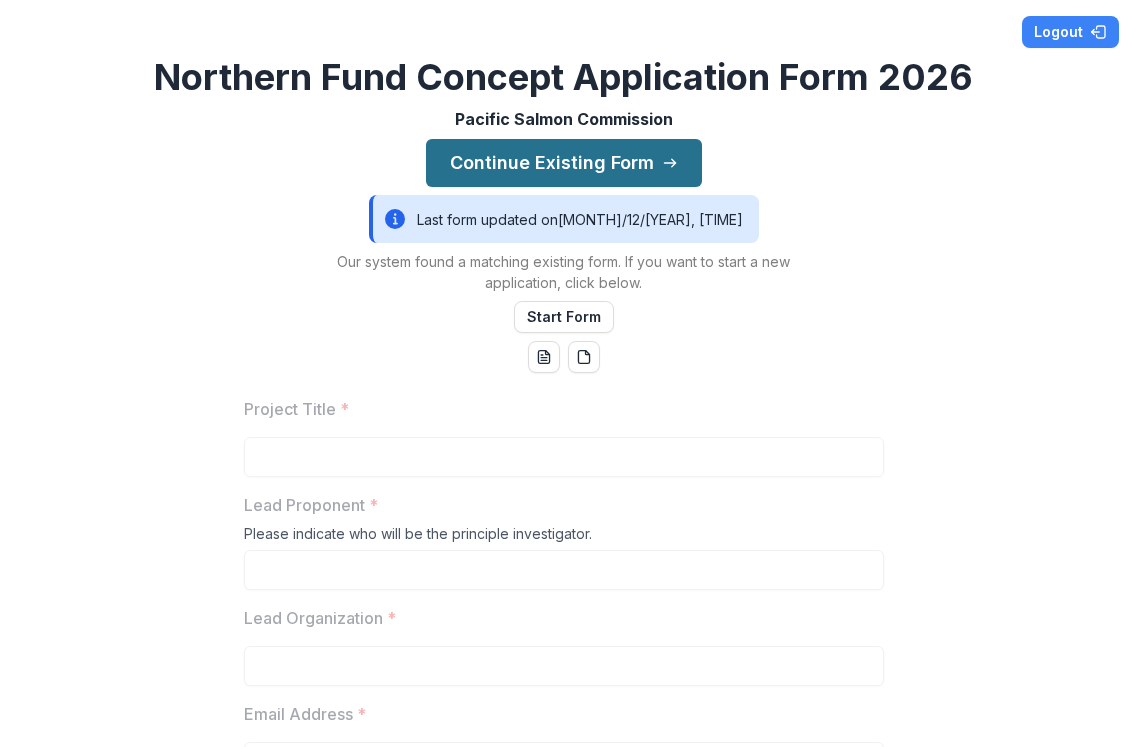 click on "Continue Existing Form" at bounding box center (564, 163) 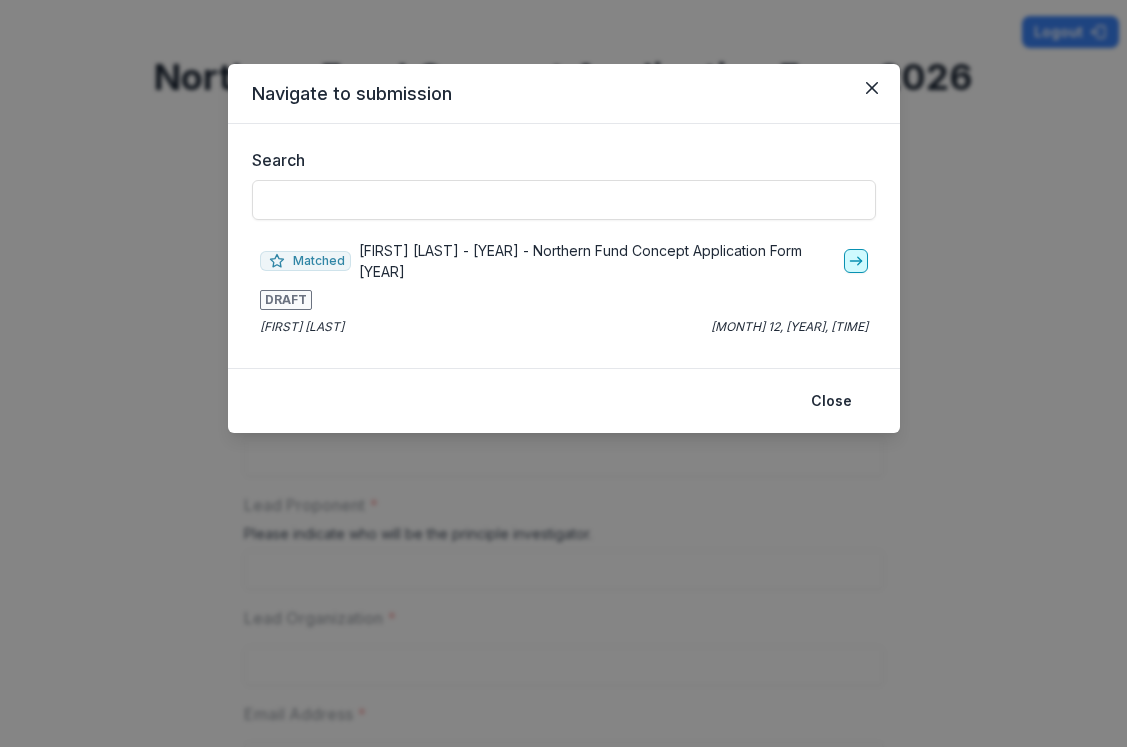 click 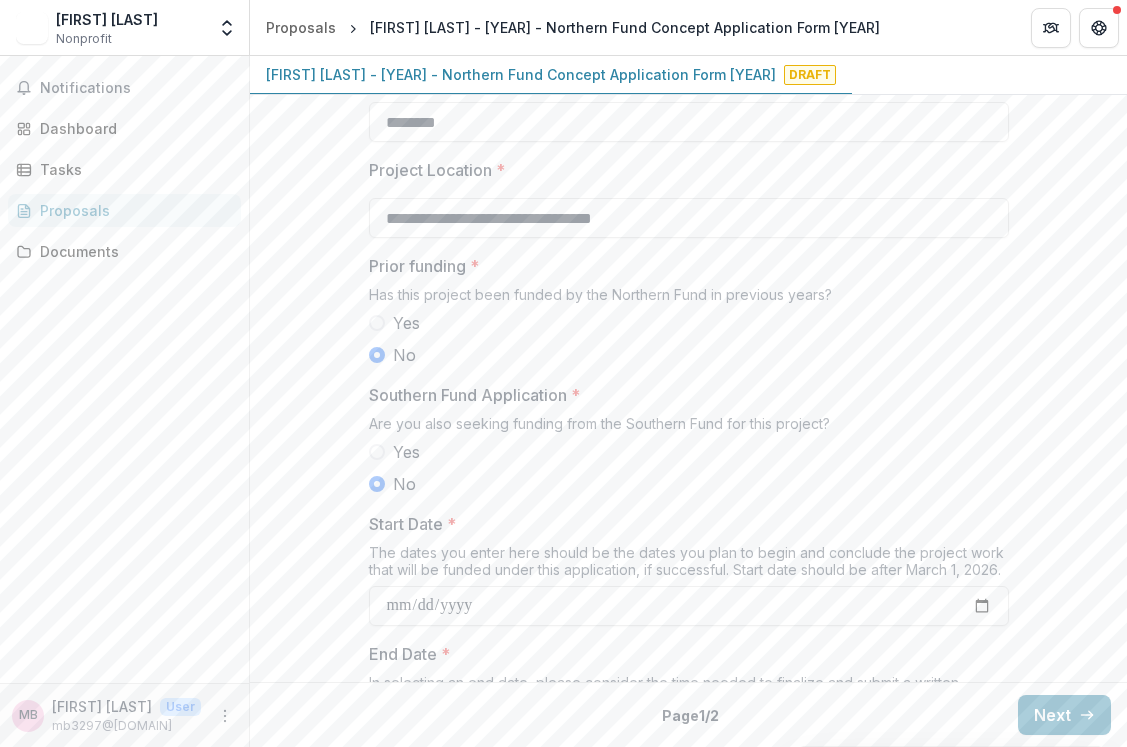 scroll, scrollTop: 2163, scrollLeft: 0, axis: vertical 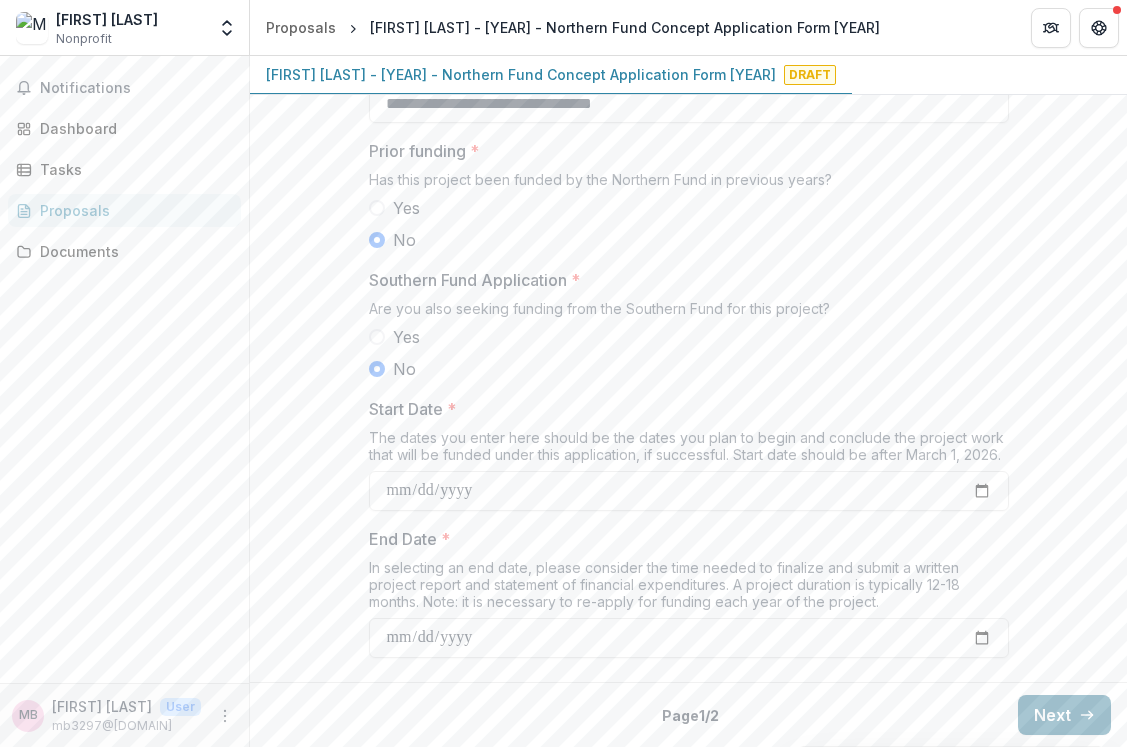 click on "Next" at bounding box center [1064, 715] 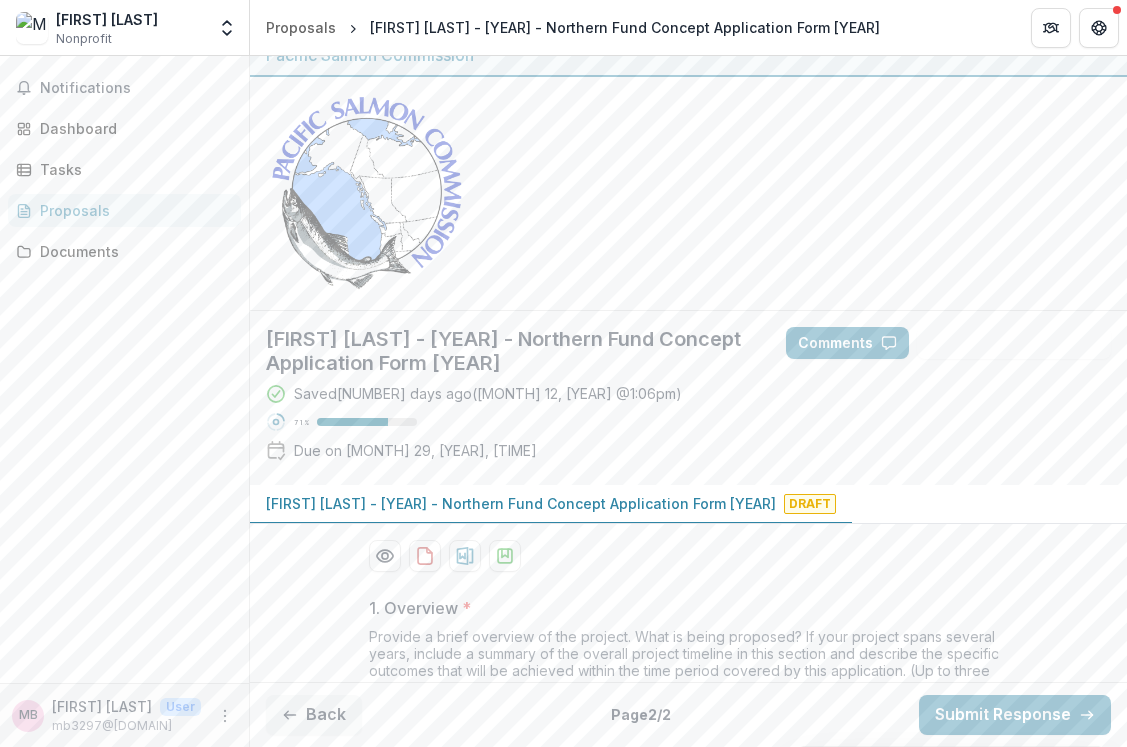 scroll, scrollTop: 27, scrollLeft: 0, axis: vertical 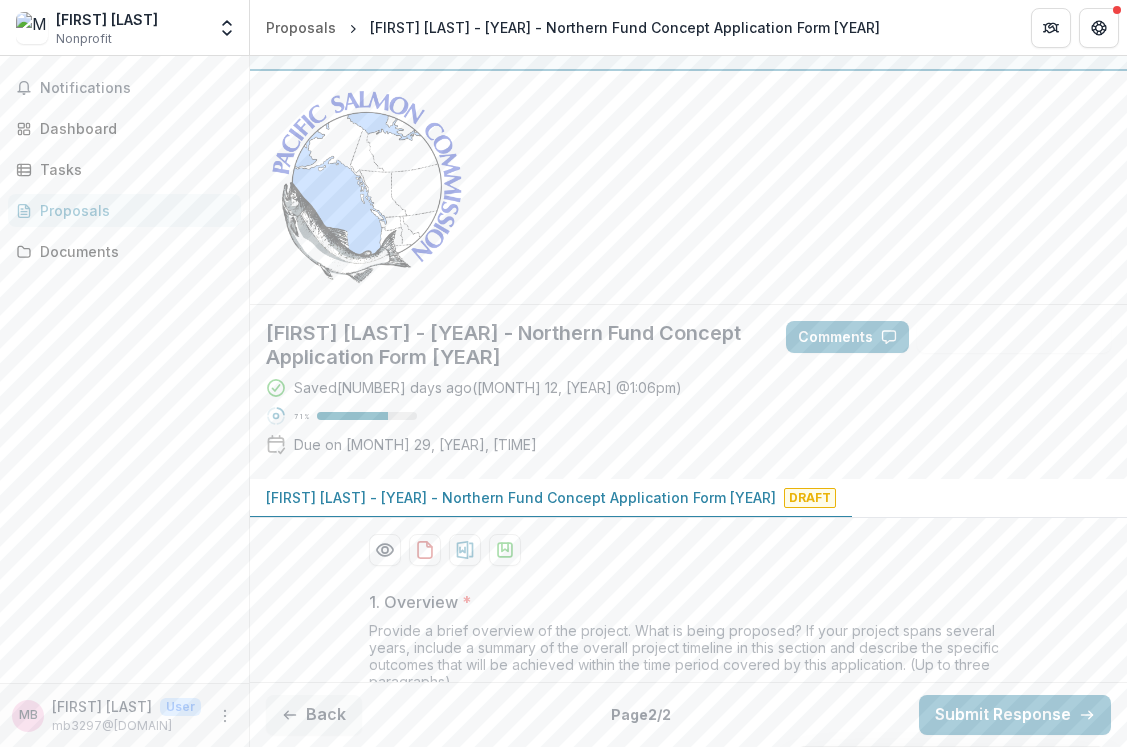 click on "Proposals" at bounding box center [132, 210] 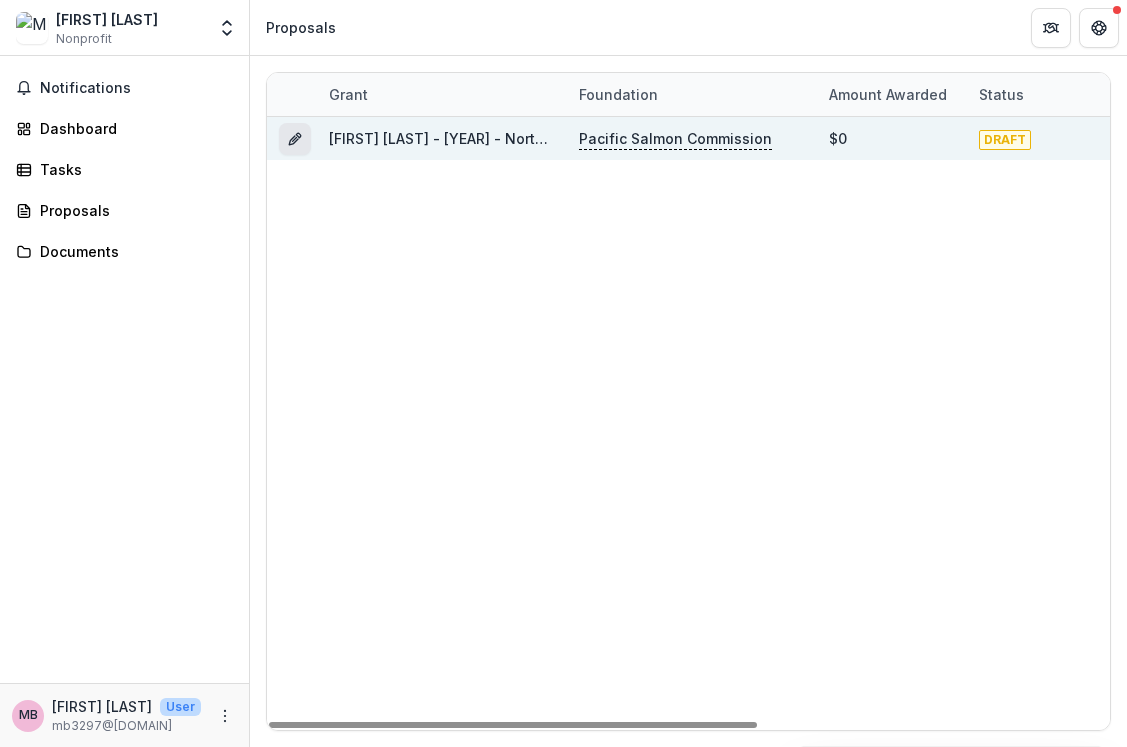 click 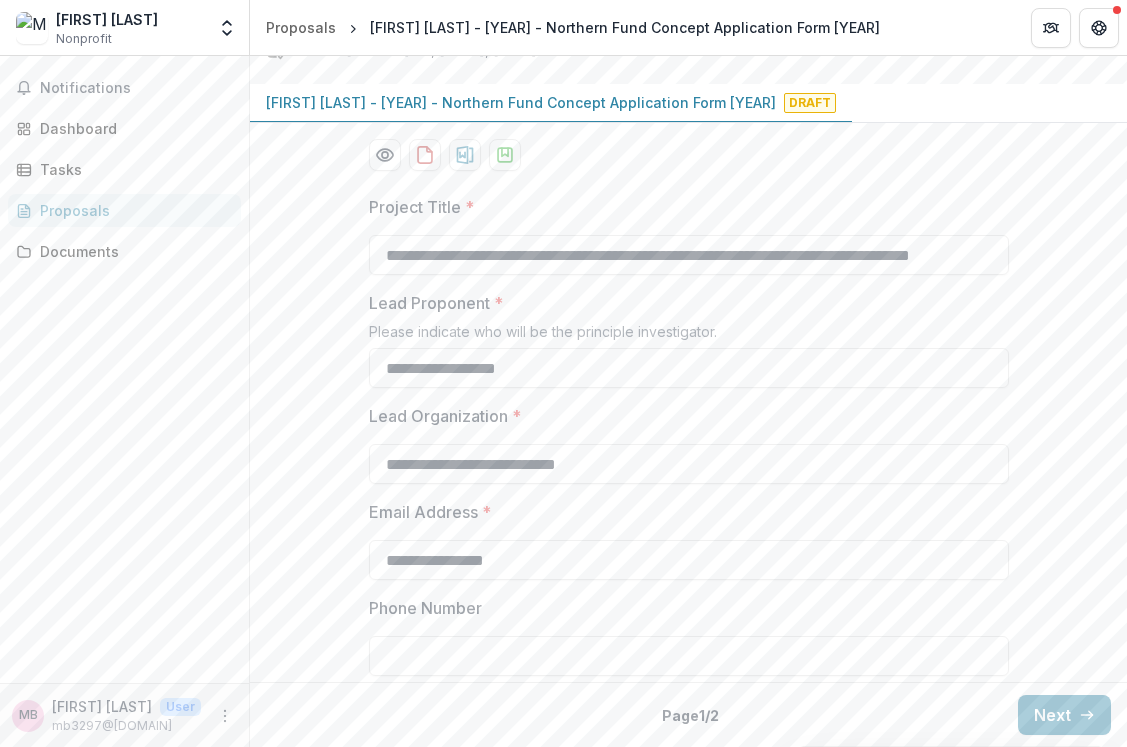 scroll, scrollTop: 0, scrollLeft: 0, axis: both 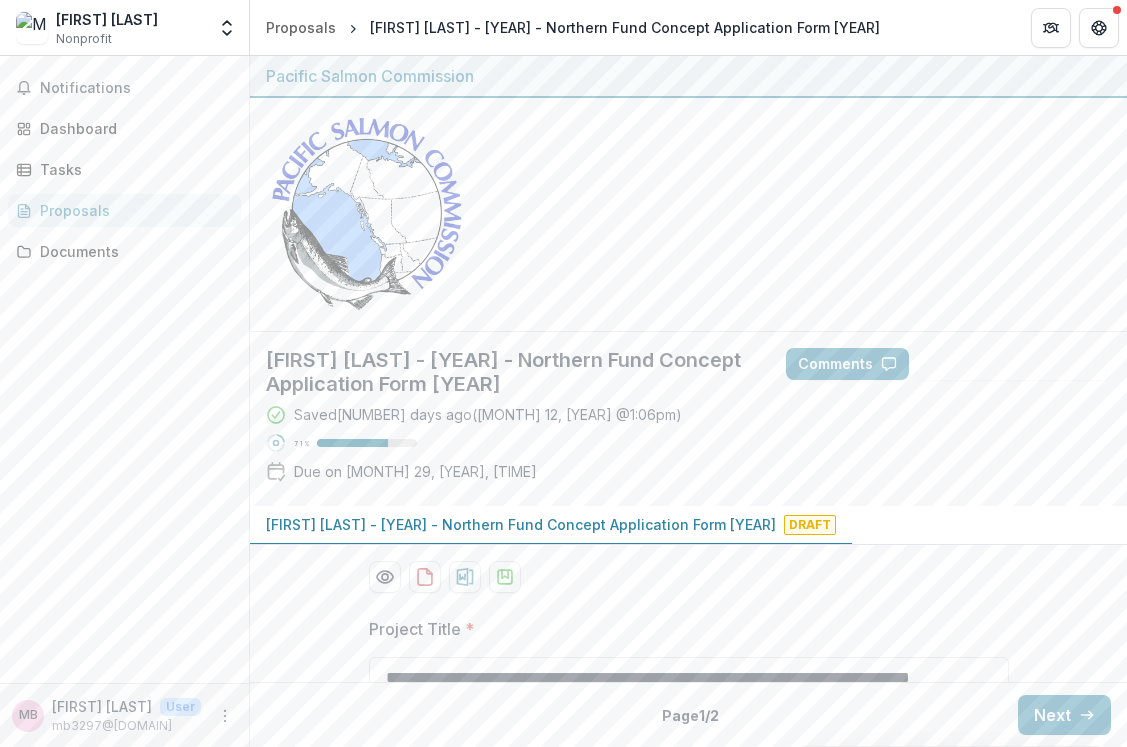 click on "Proposals" at bounding box center [132, 210] 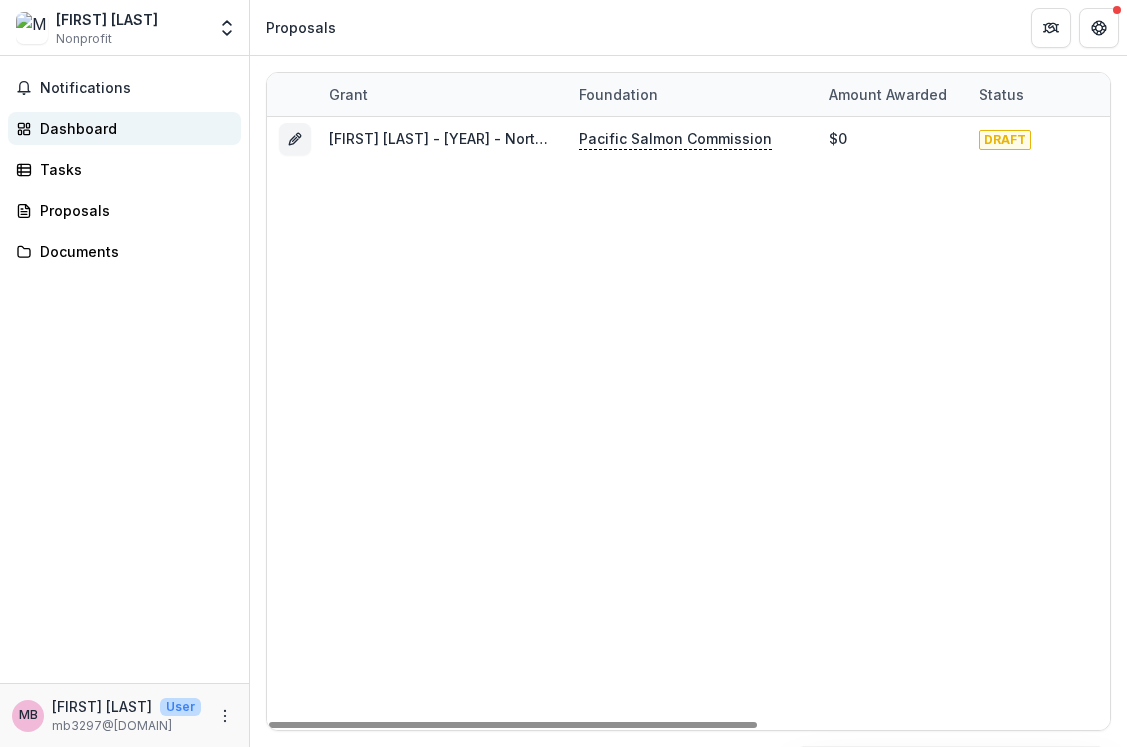 click on "Dashboard" at bounding box center (132, 128) 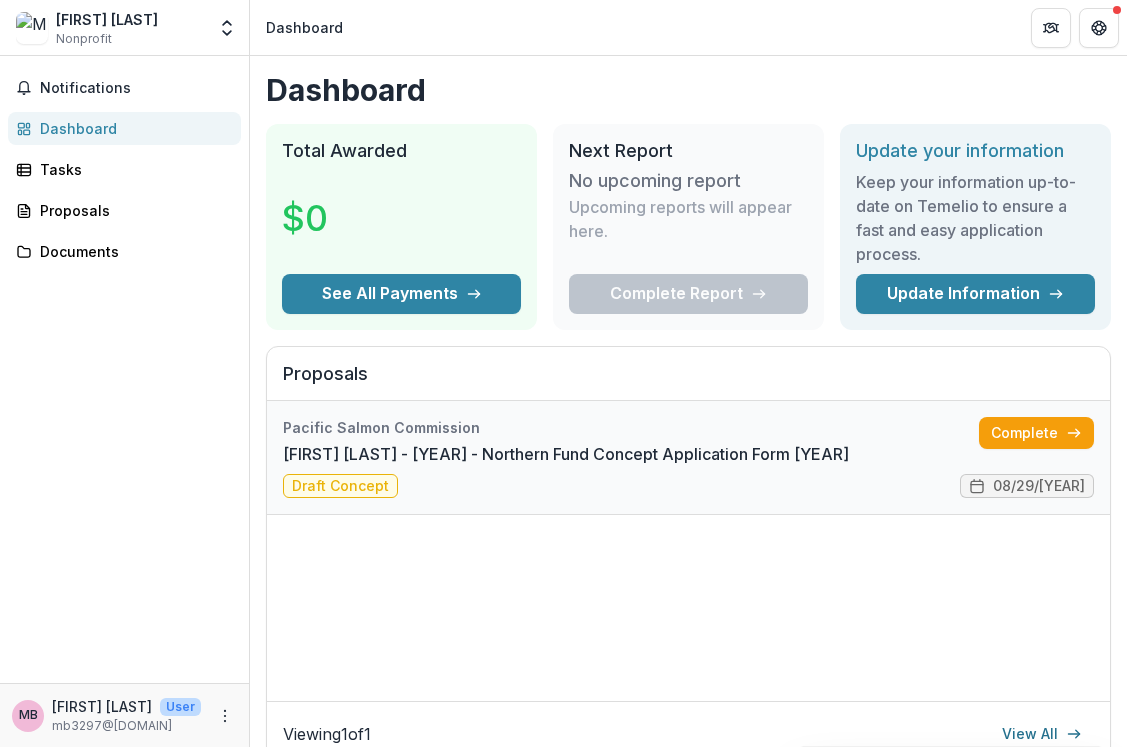 click on "[FIRST] [LAST] - [YEAR] - Northern Fund Concept Application Form [YEAR]" at bounding box center [566, 454] 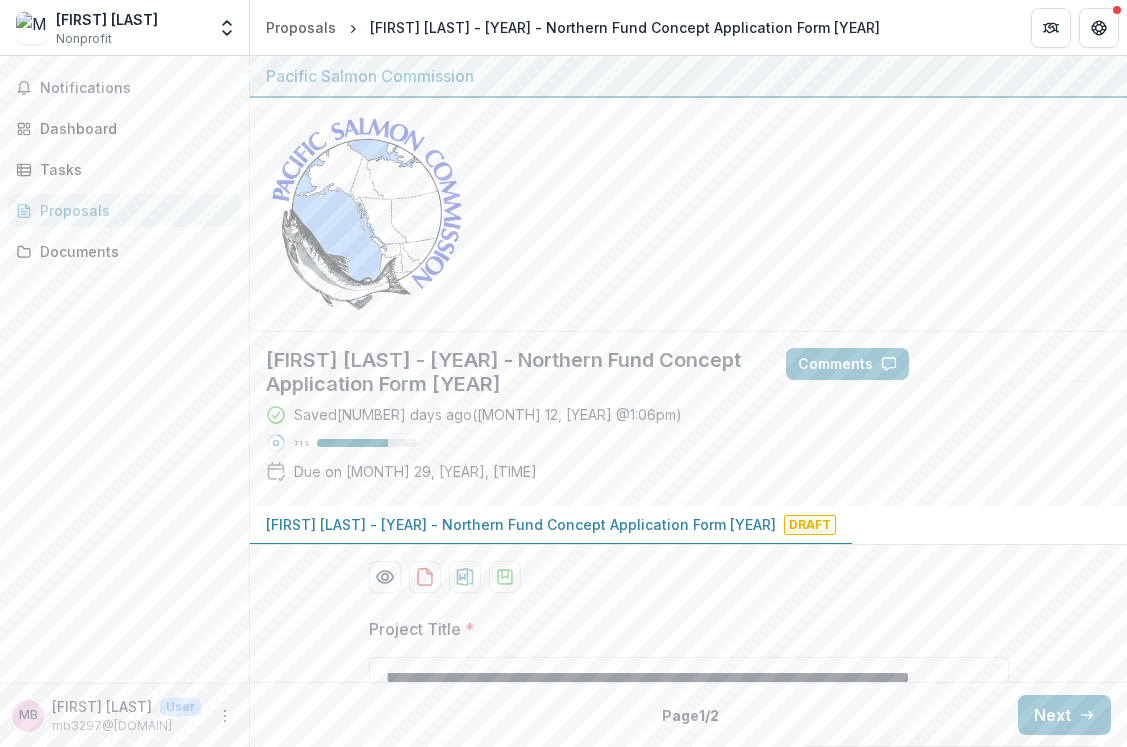 click on "[FIRST] [LAST] - [YEAR] - Northern Fund Concept Application Form [YEAR]" at bounding box center (521, 524) 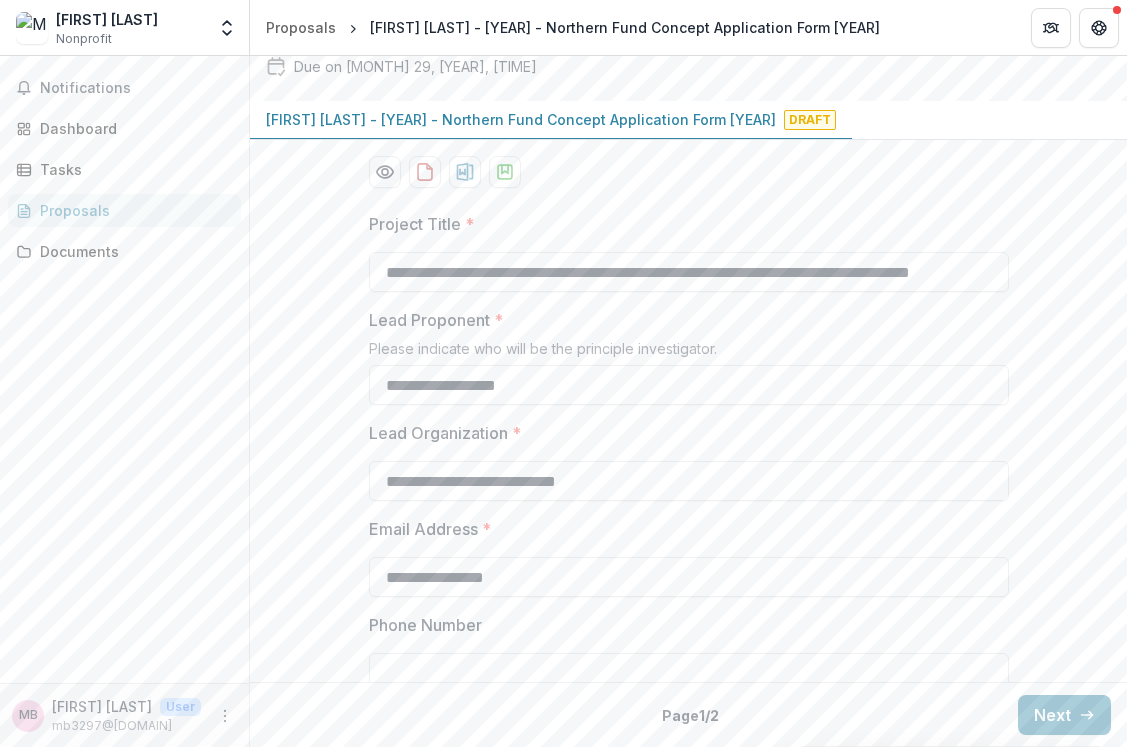 scroll, scrollTop: 0, scrollLeft: 0, axis: both 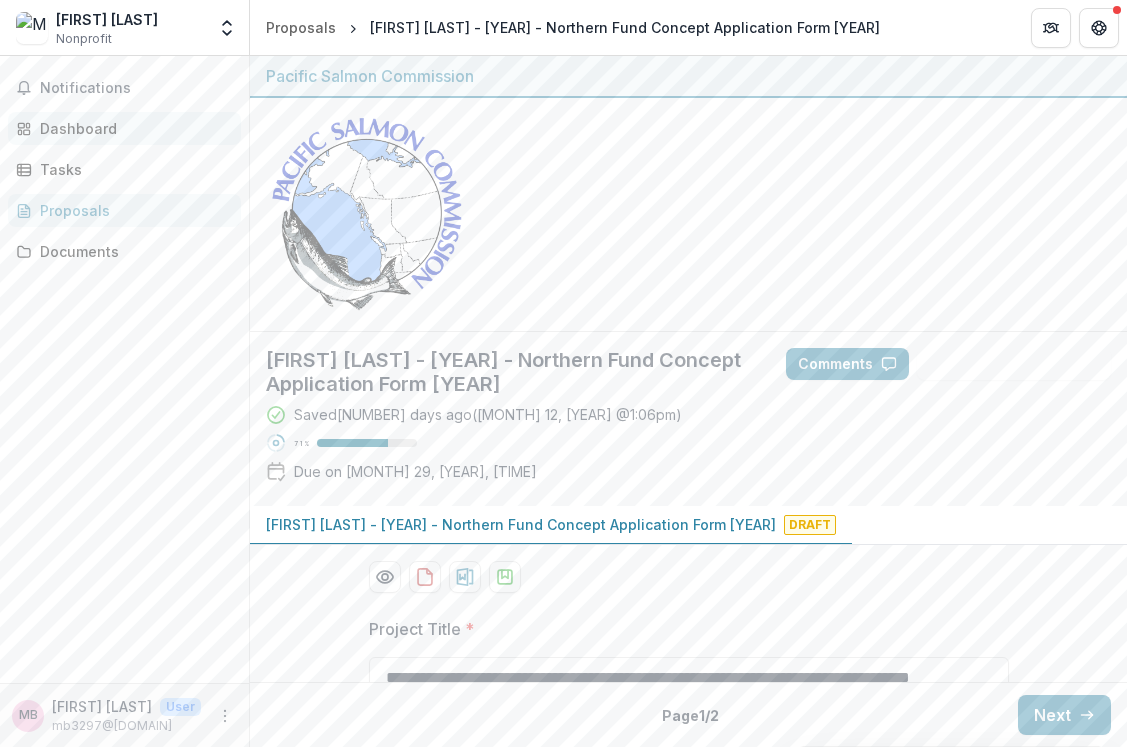 click on "Dashboard" at bounding box center [132, 128] 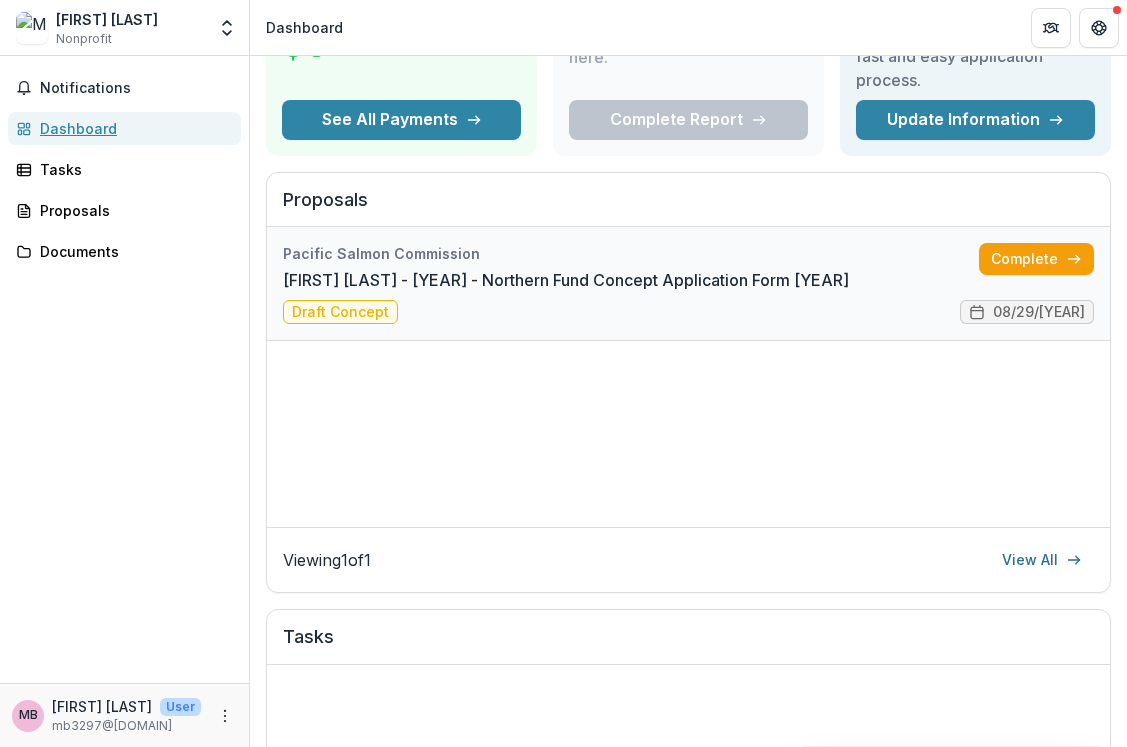 scroll, scrollTop: 0, scrollLeft: 0, axis: both 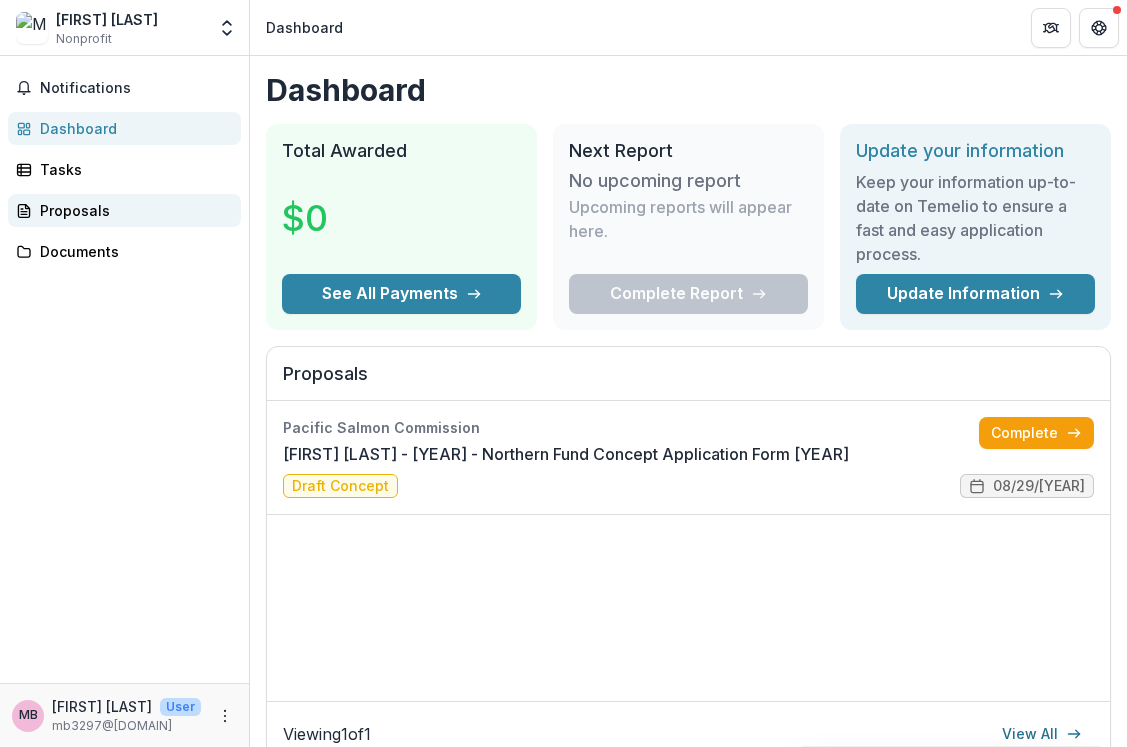 click on "Proposals" at bounding box center [132, 210] 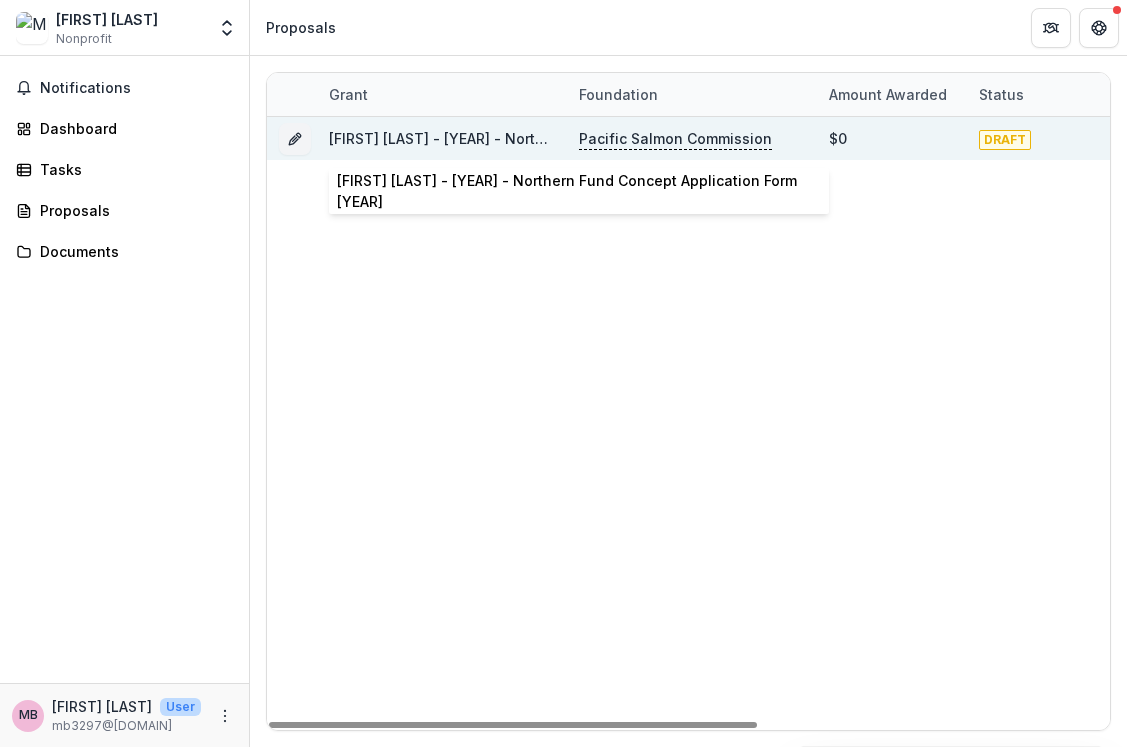 click on "[FIRST] [LAST] - [YEAR] - Northern Fund Concept Application Form [YEAR]" at bounding box center [584, 138] 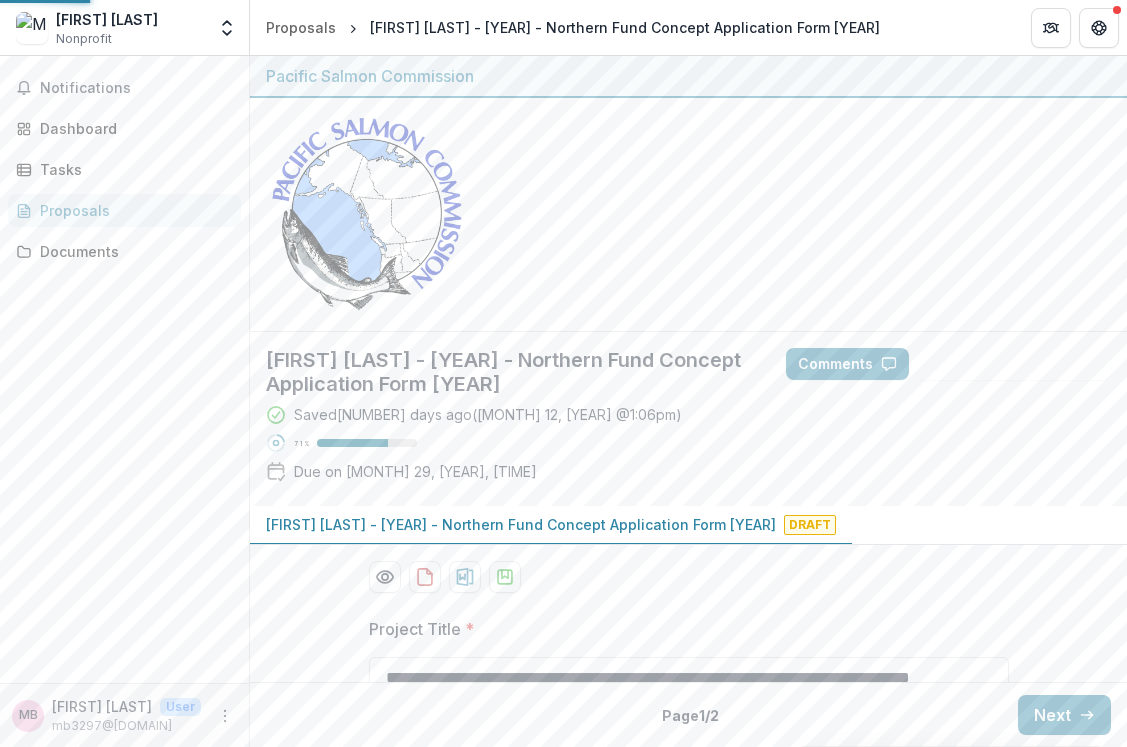 type on "********" 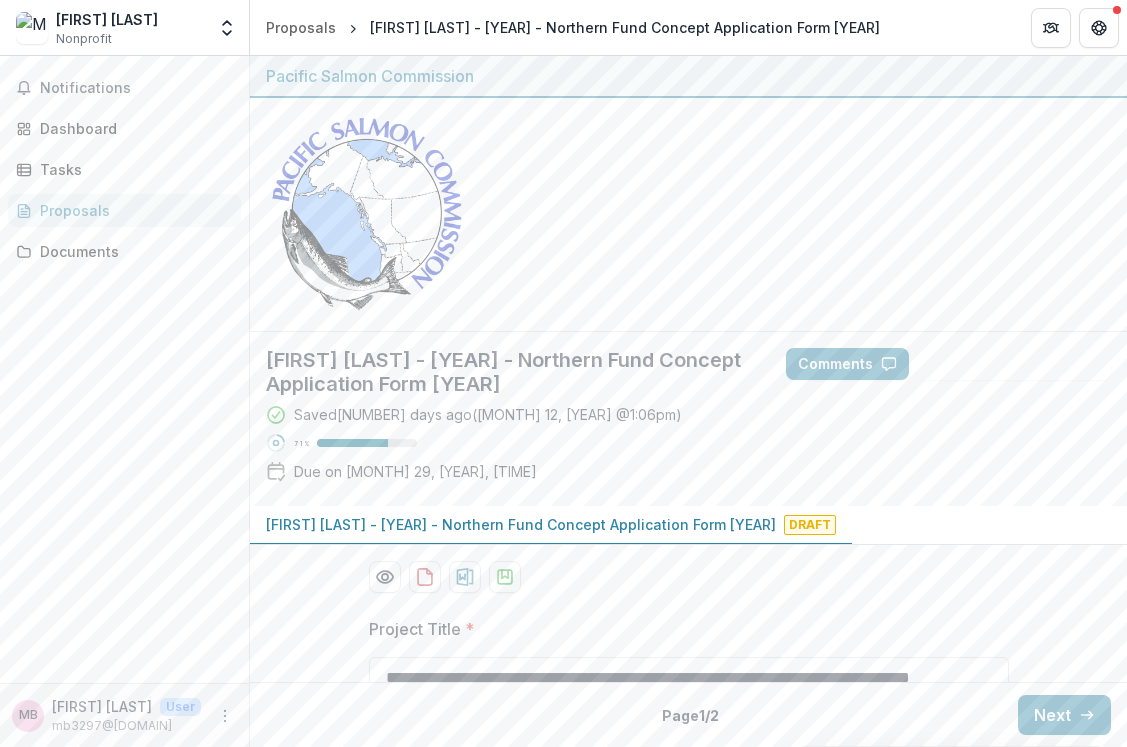 click on "[FIRST] [LAST] - [YEAR] - Northern Fund Concept Application Form [YEAR]" at bounding box center [510, 372] 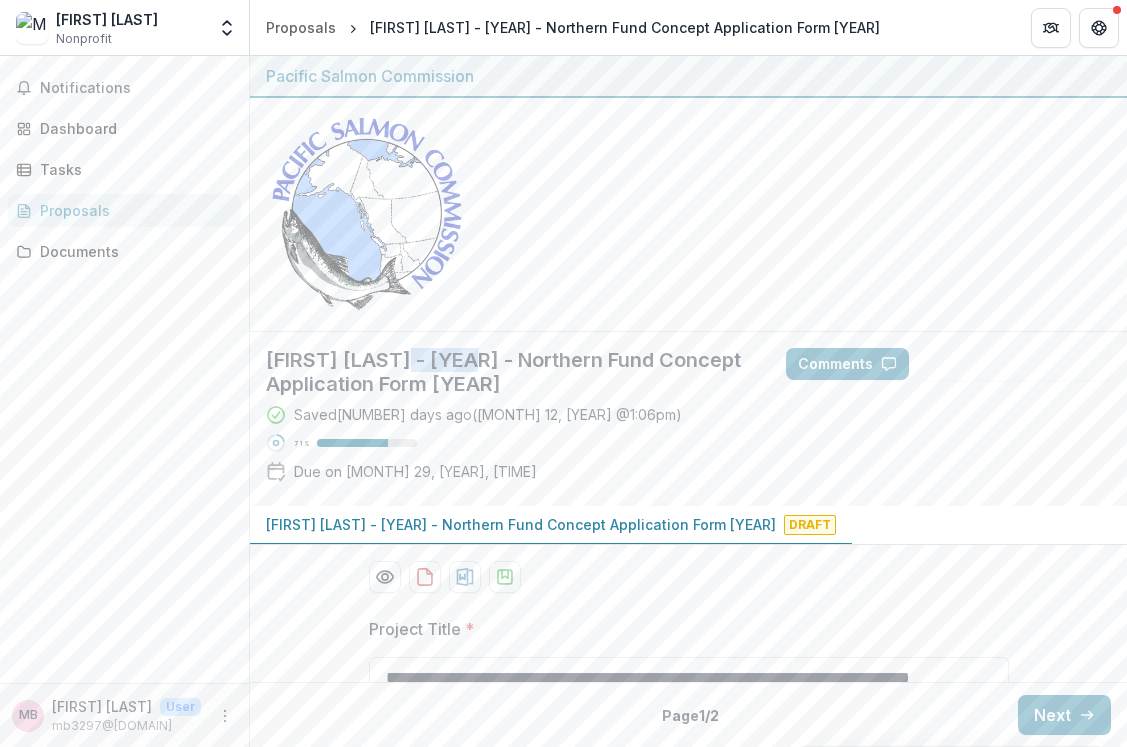 click on "[FIRST] [LAST] - [YEAR] - Northern Fund Concept Application Form [YEAR]" at bounding box center (510, 372) 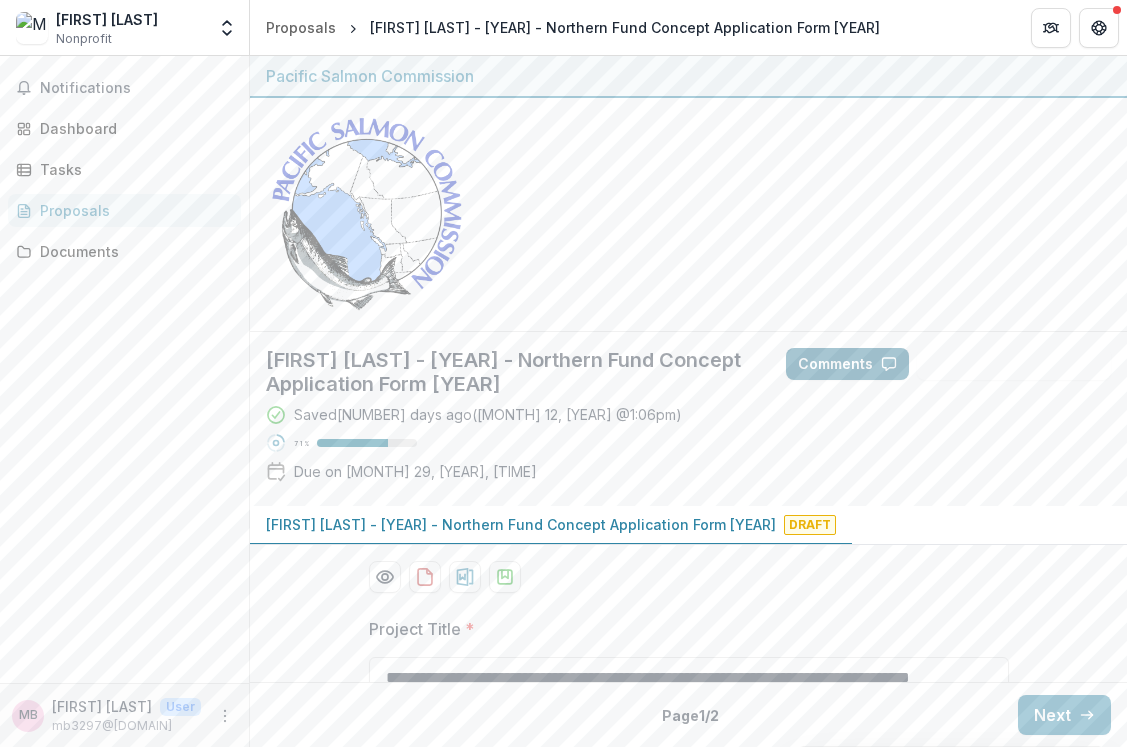 click on "Comments" at bounding box center (847, 364) 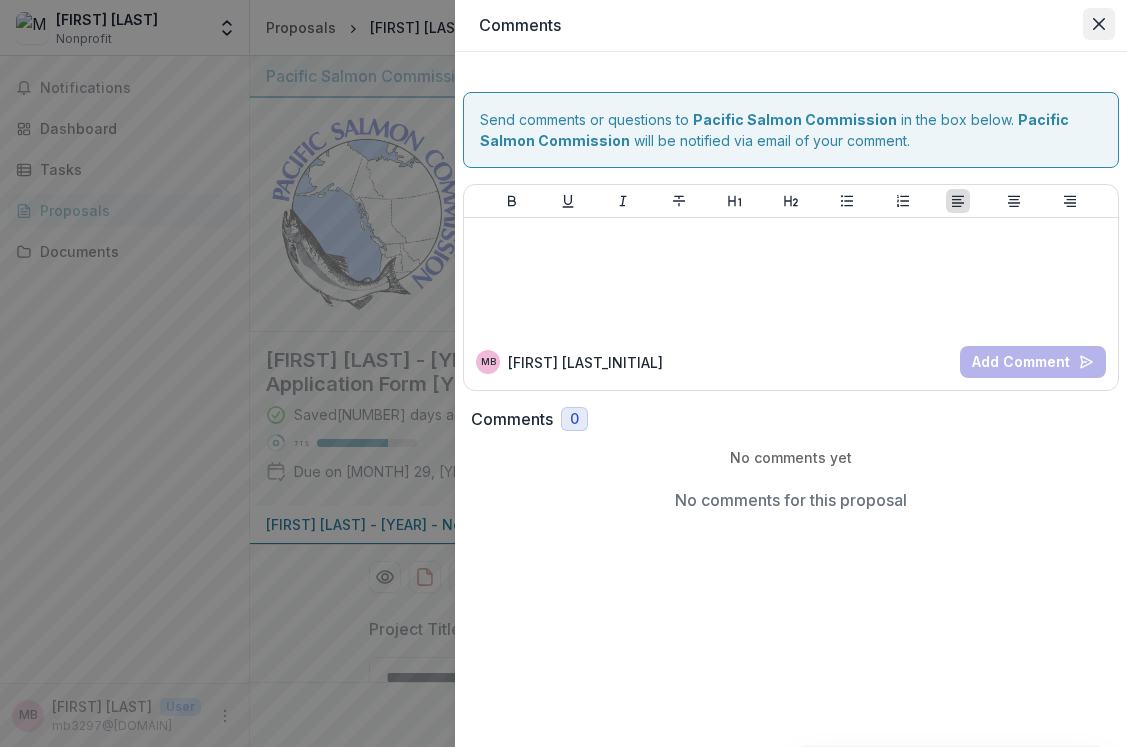 click 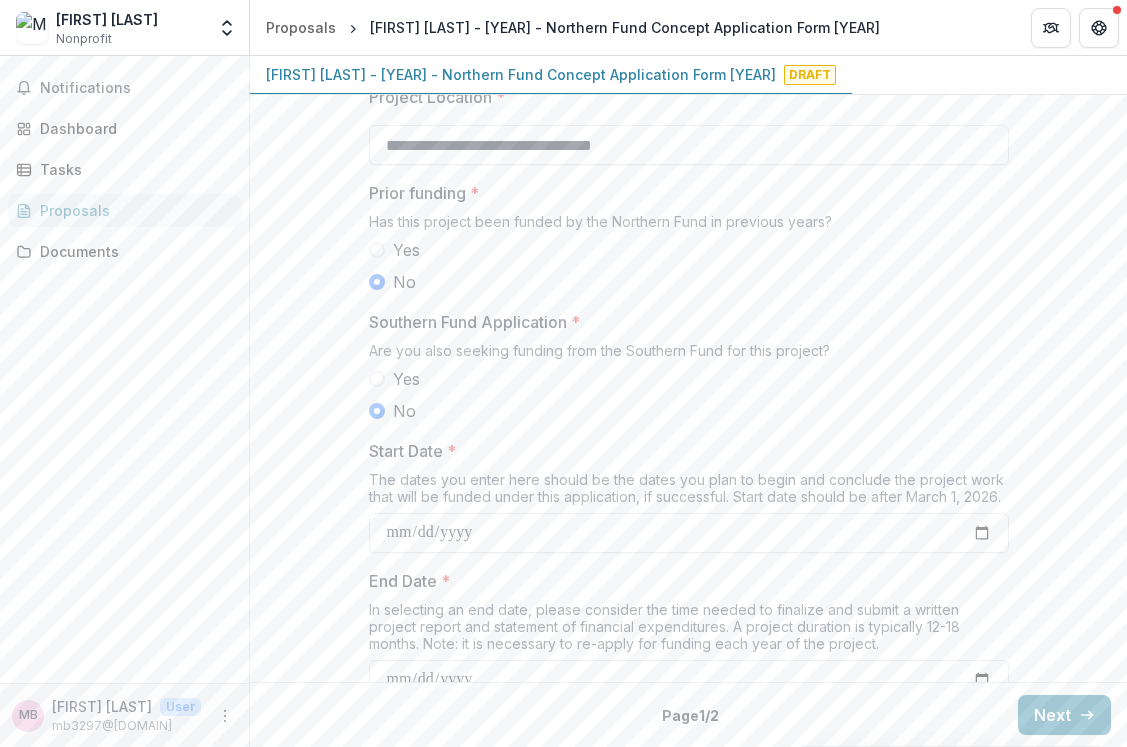 scroll, scrollTop: 2163, scrollLeft: 0, axis: vertical 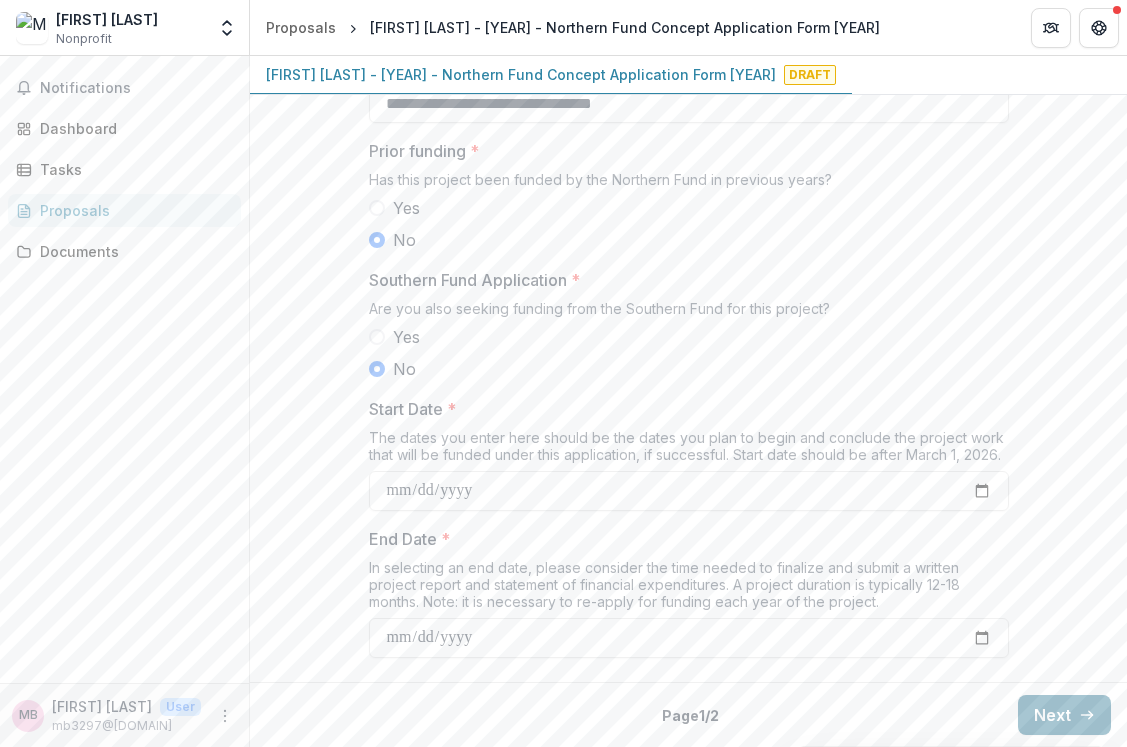 click on "Next" at bounding box center [1064, 715] 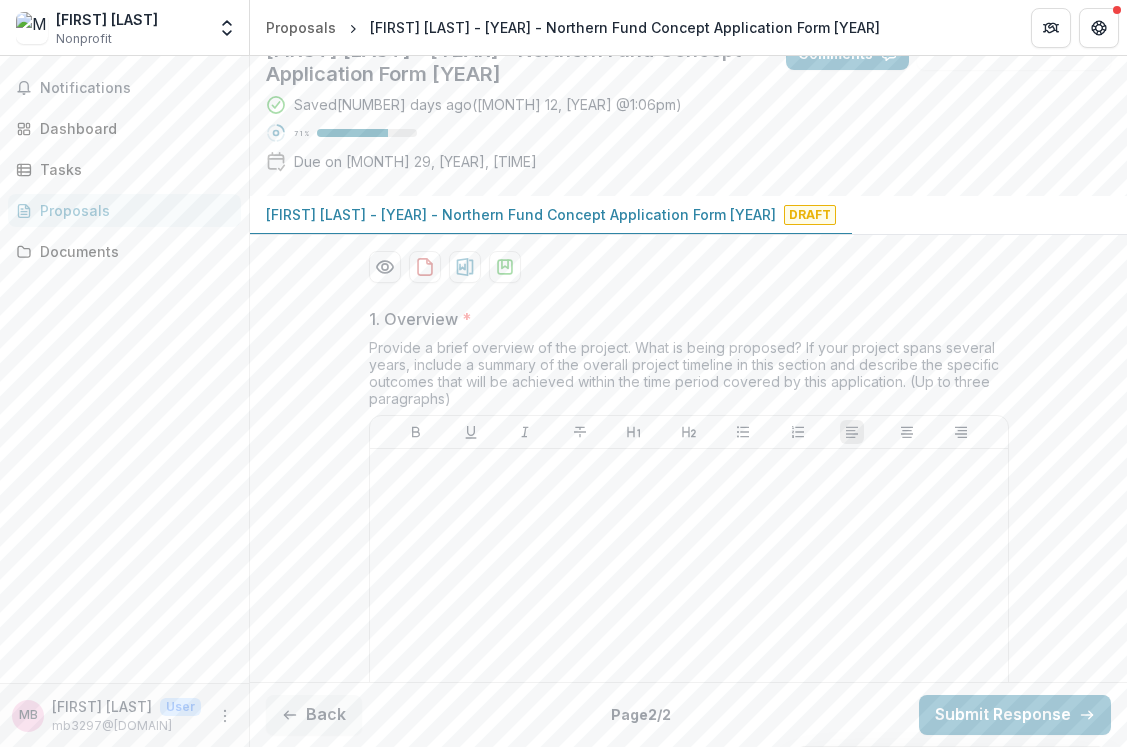 scroll, scrollTop: 341, scrollLeft: 0, axis: vertical 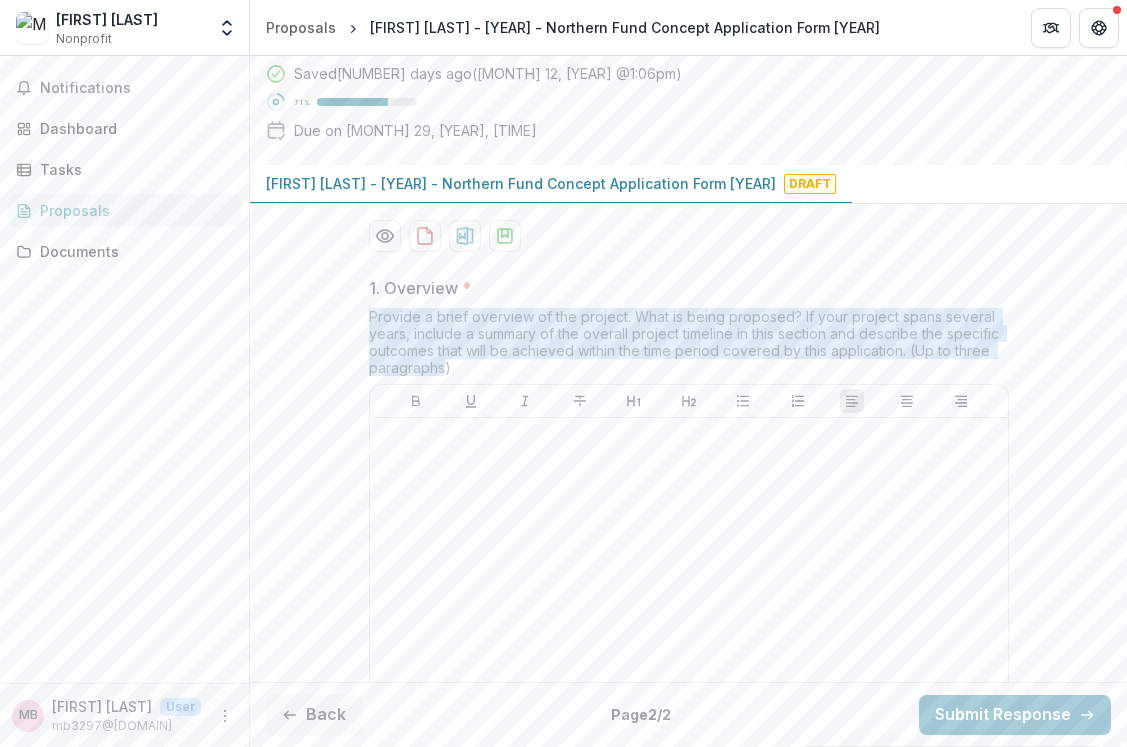 drag, startPoint x: 365, startPoint y: 319, endPoint x: 443, endPoint y: 363, distance: 89.55445 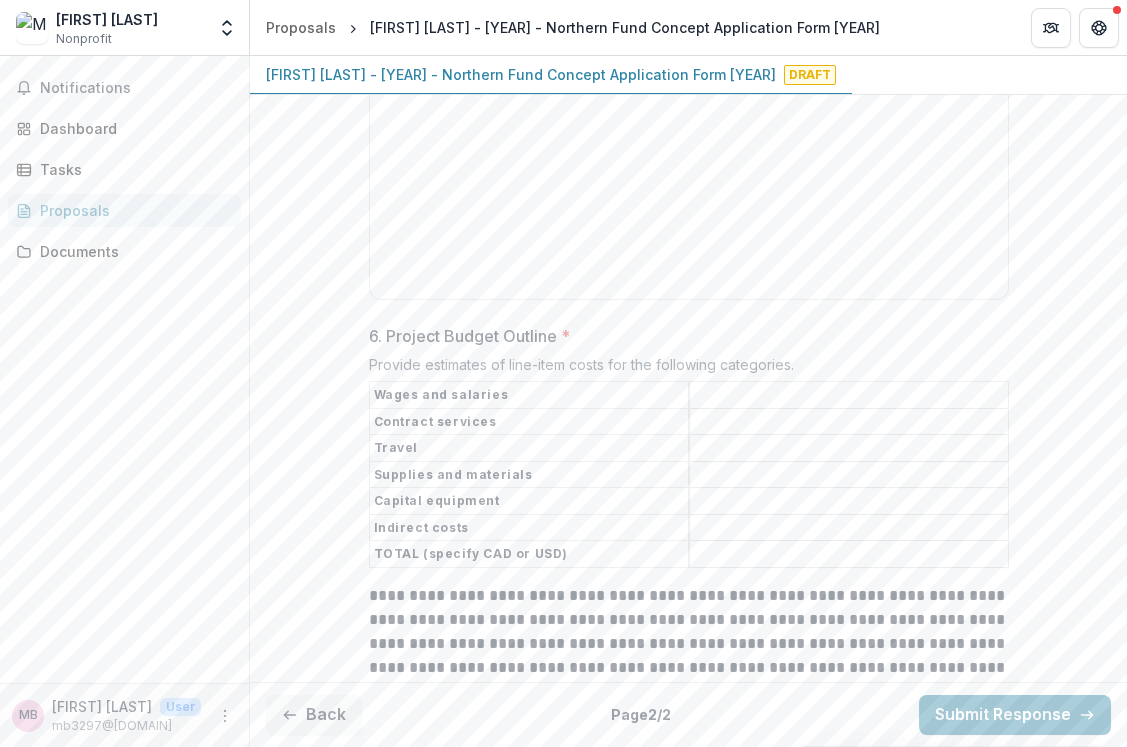 scroll, scrollTop: 2607, scrollLeft: 0, axis: vertical 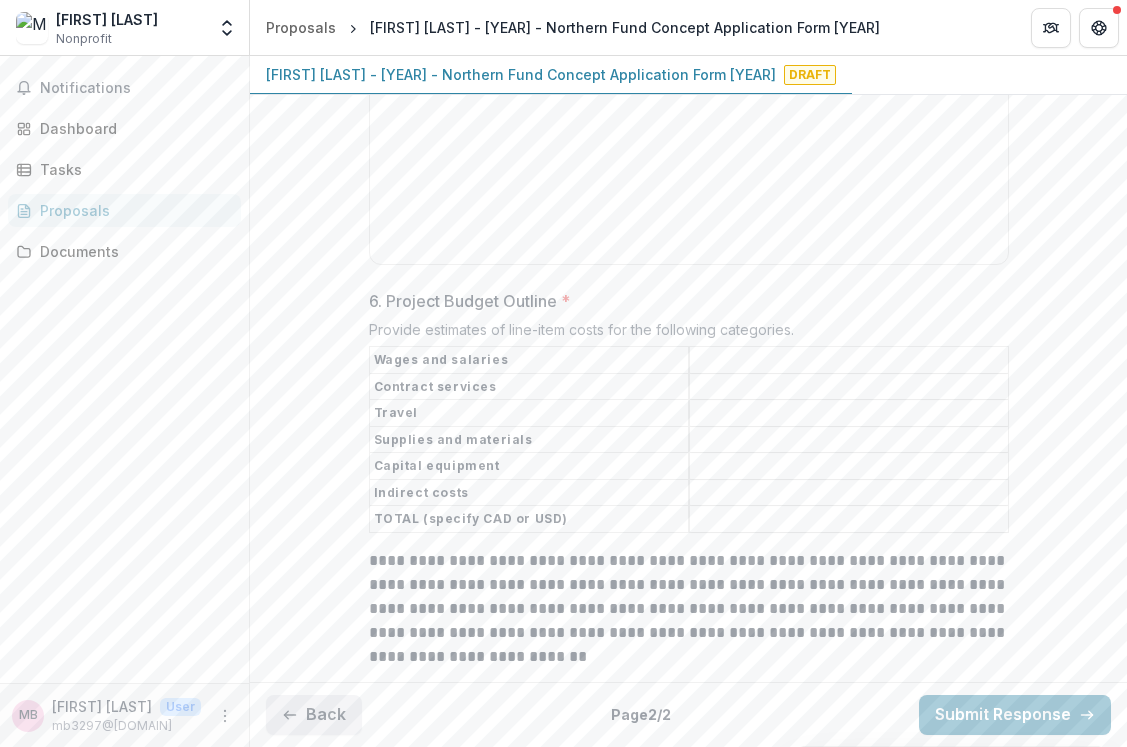 click on "Back" at bounding box center [314, 715] 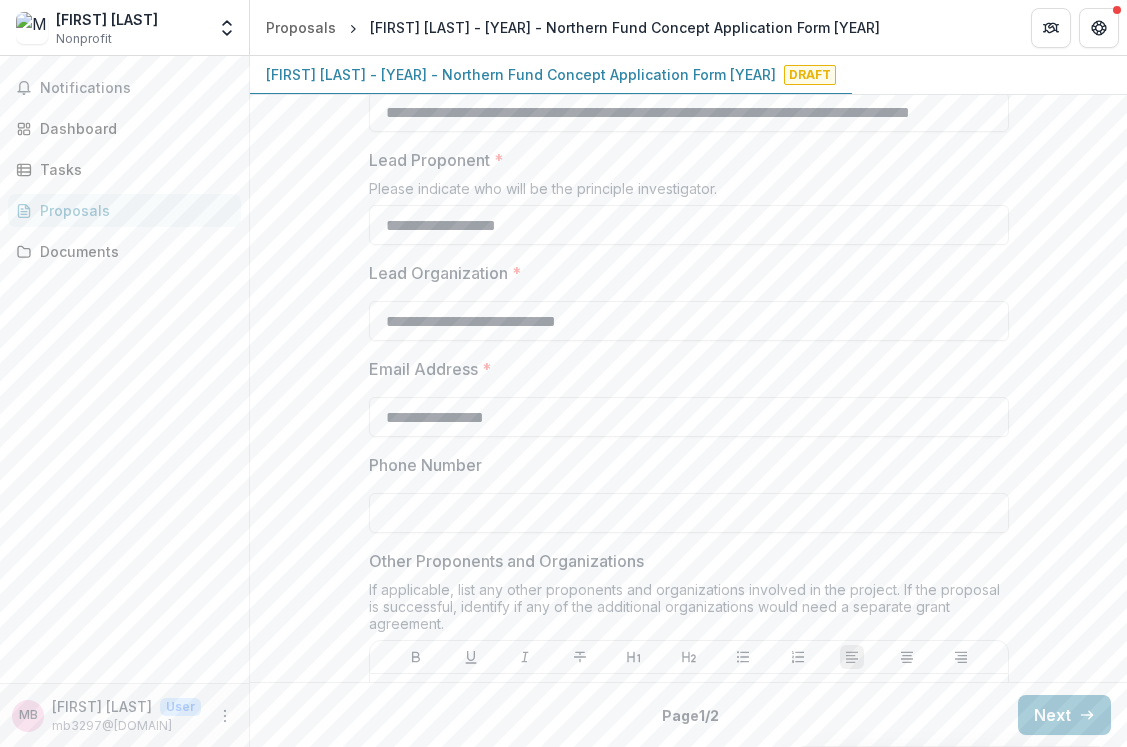 scroll, scrollTop: 0, scrollLeft: 0, axis: both 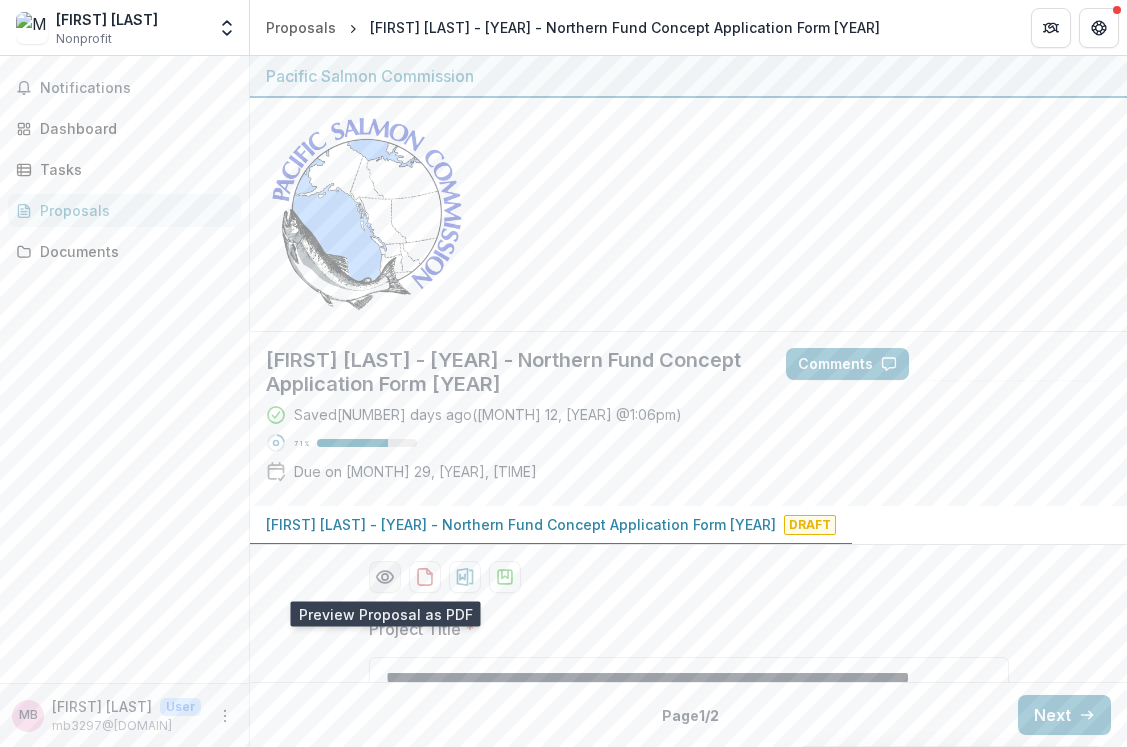 click 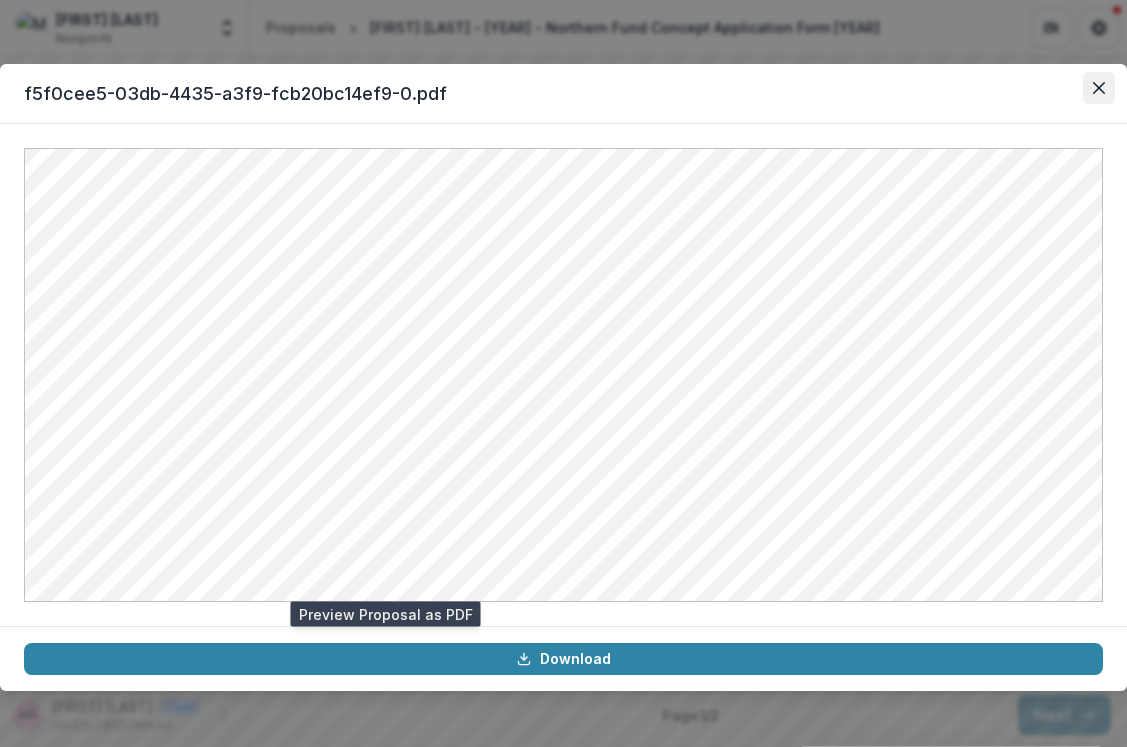 click 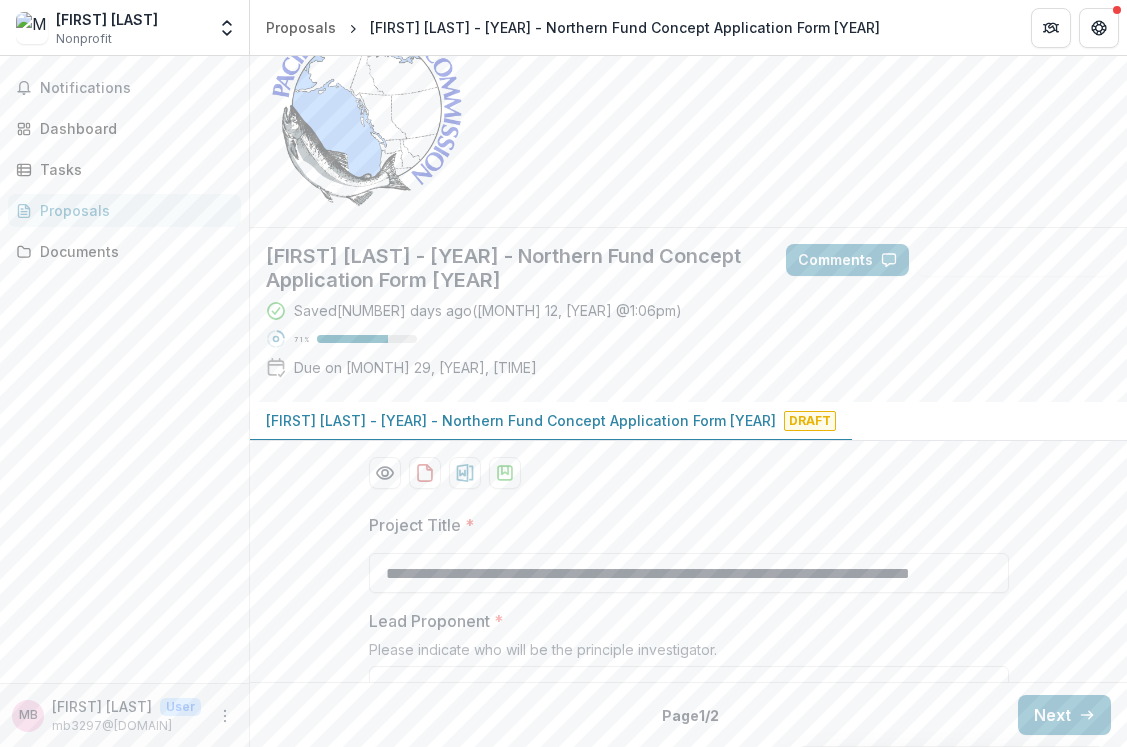 scroll, scrollTop: 120, scrollLeft: 0, axis: vertical 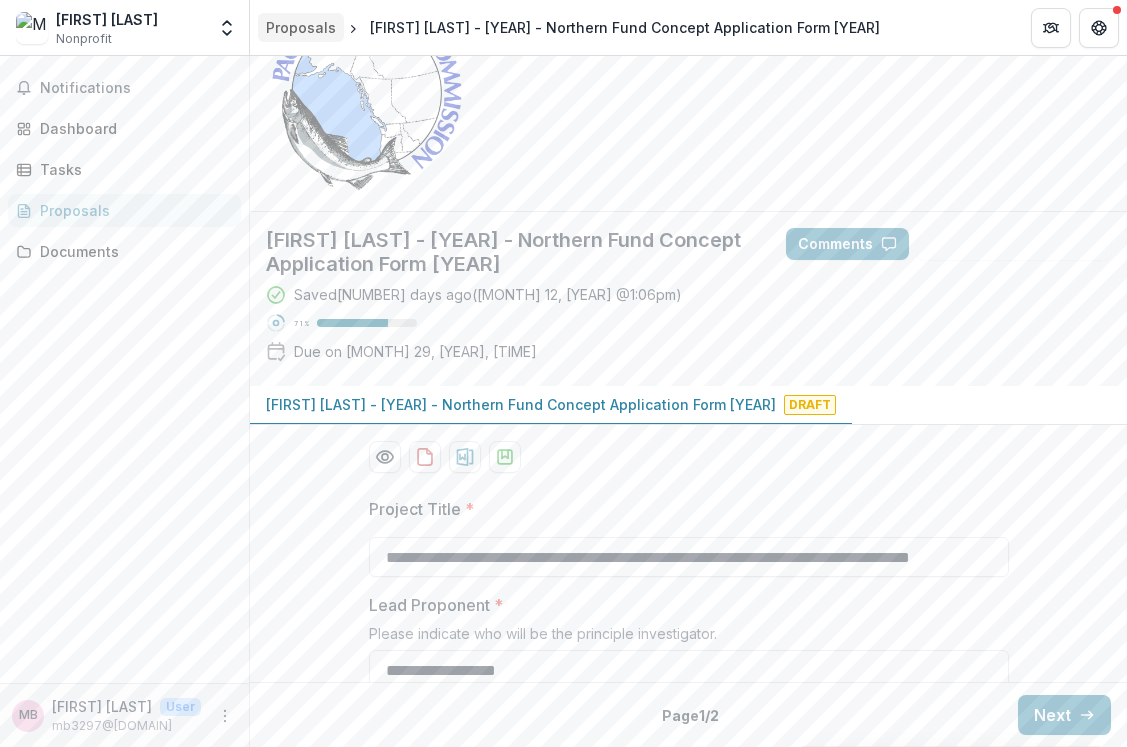 click on "Proposals" at bounding box center [301, 27] 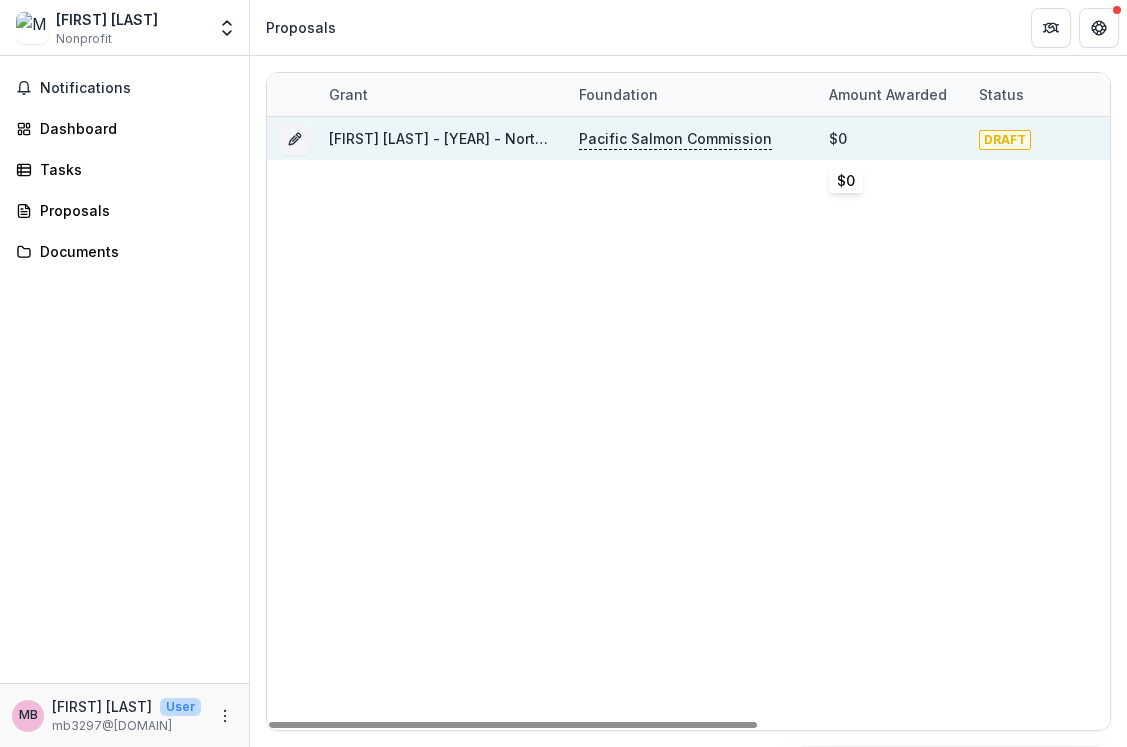 click on "$0" at bounding box center [892, 138] 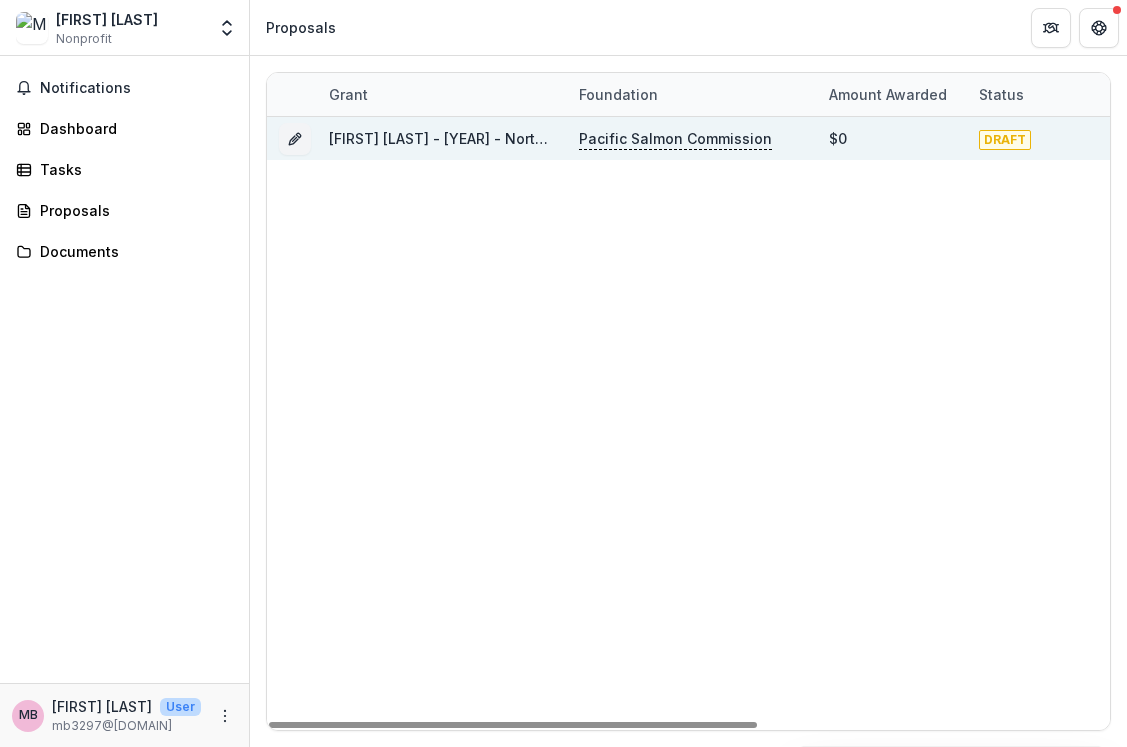 click on "$0" at bounding box center (892, 138) 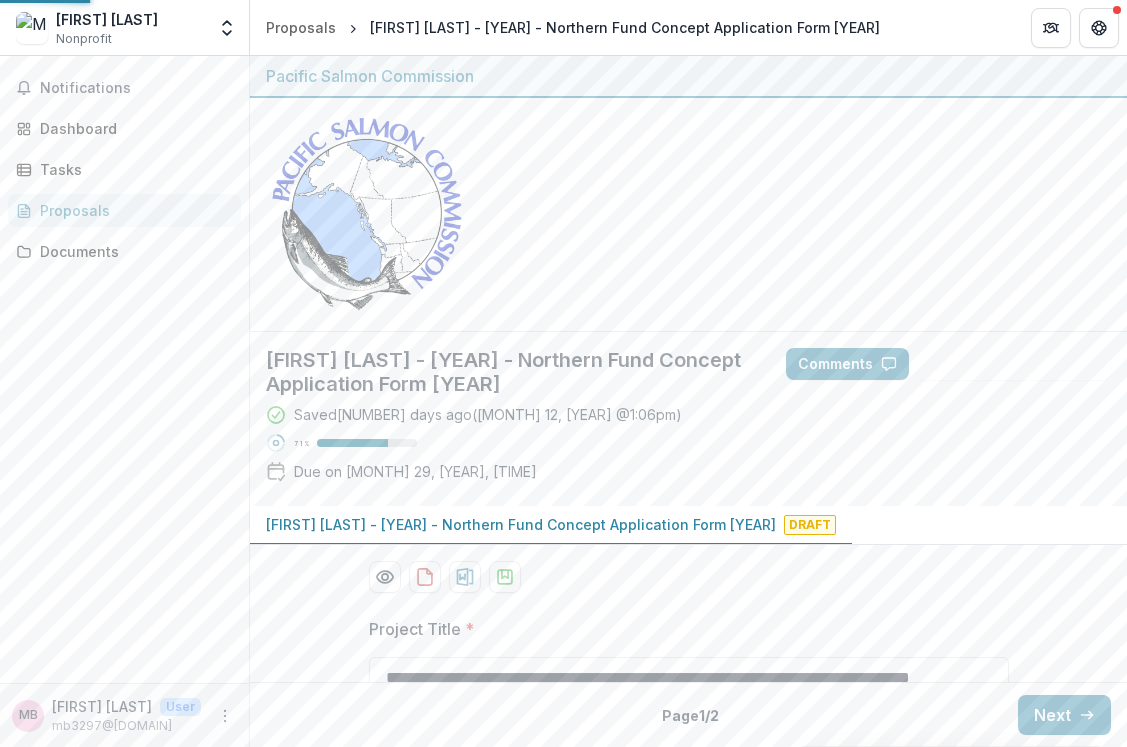 type on "********" 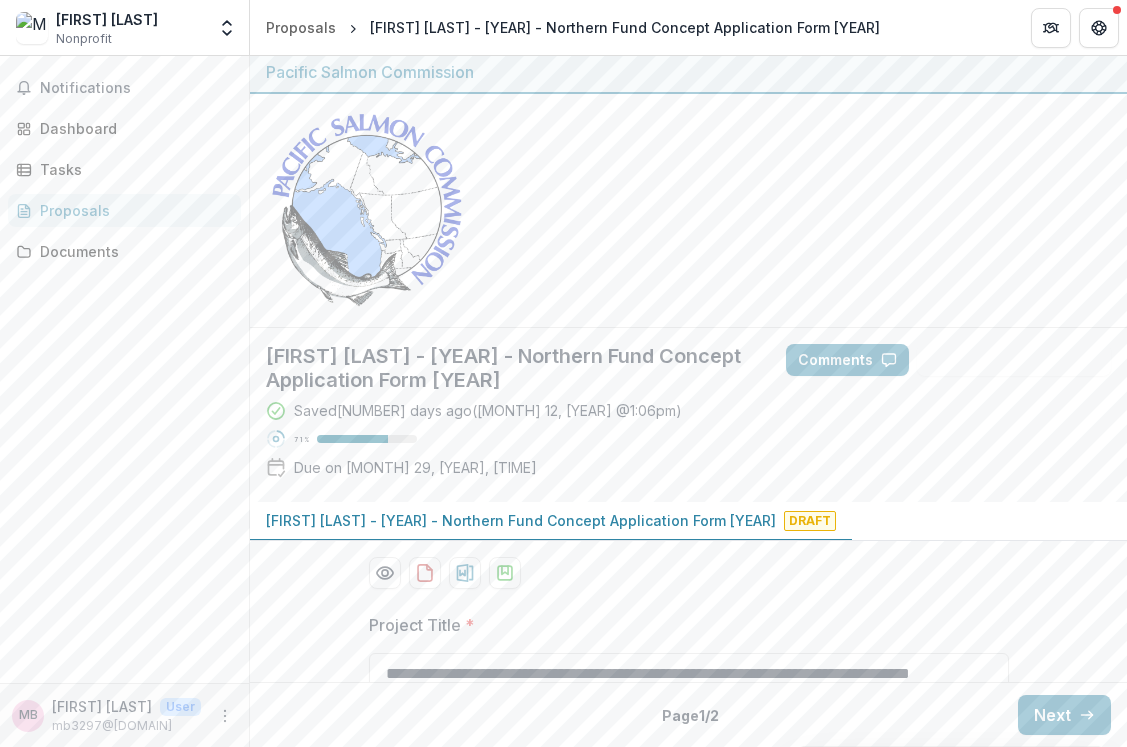 scroll, scrollTop: 0, scrollLeft: 0, axis: both 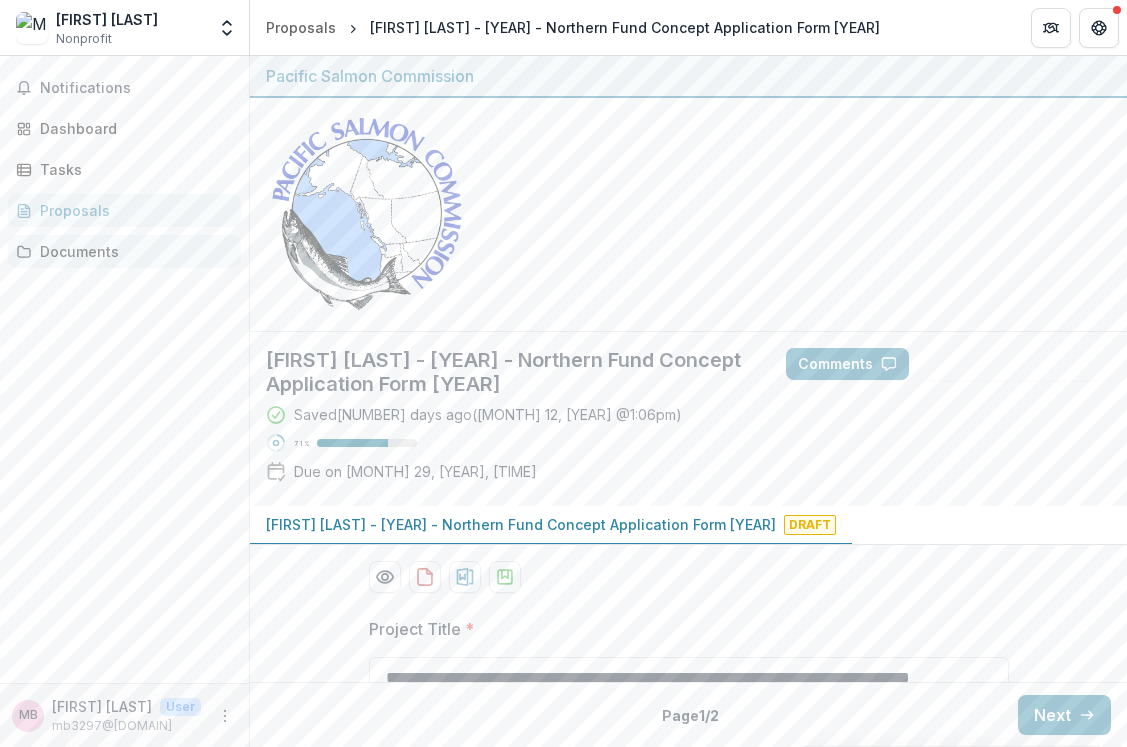 click on "Documents" at bounding box center (132, 251) 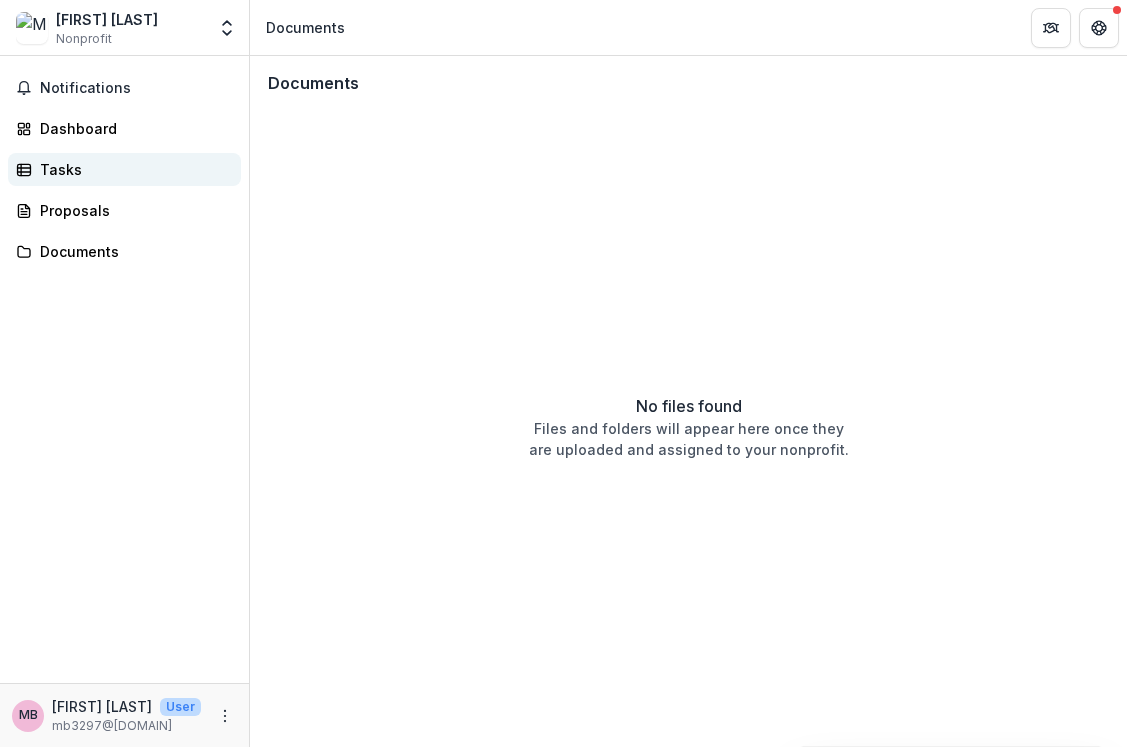 click on "Tasks" at bounding box center (132, 169) 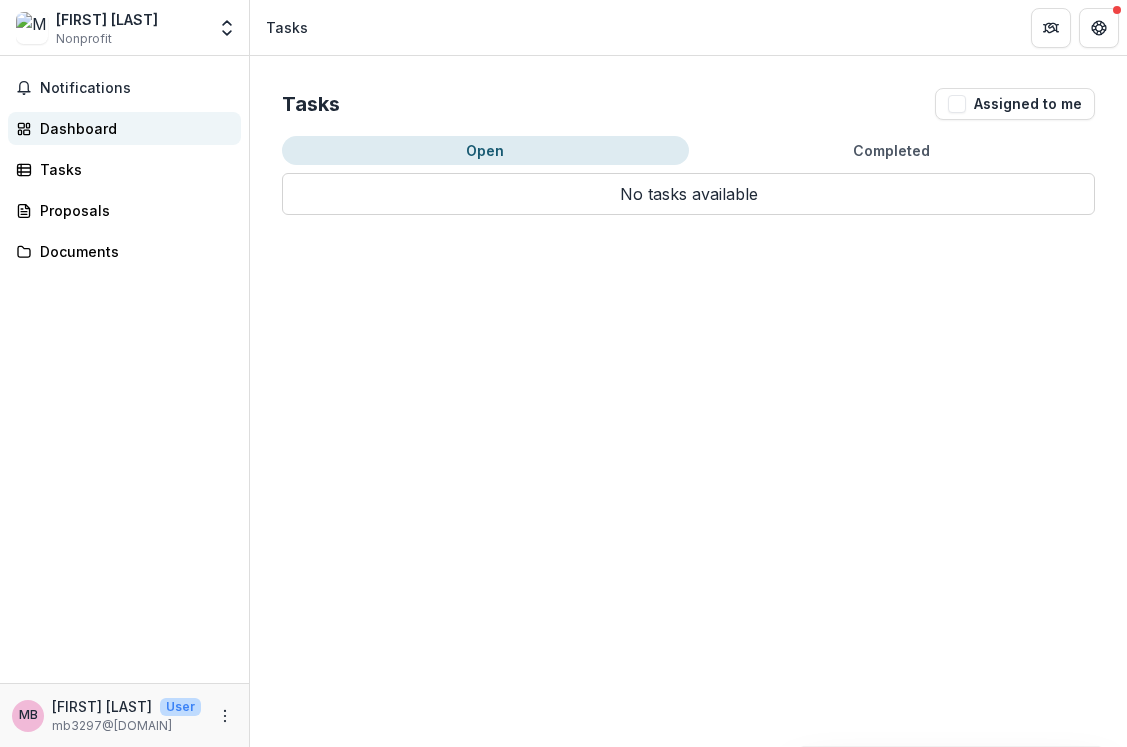 click on "Dashboard" at bounding box center [132, 128] 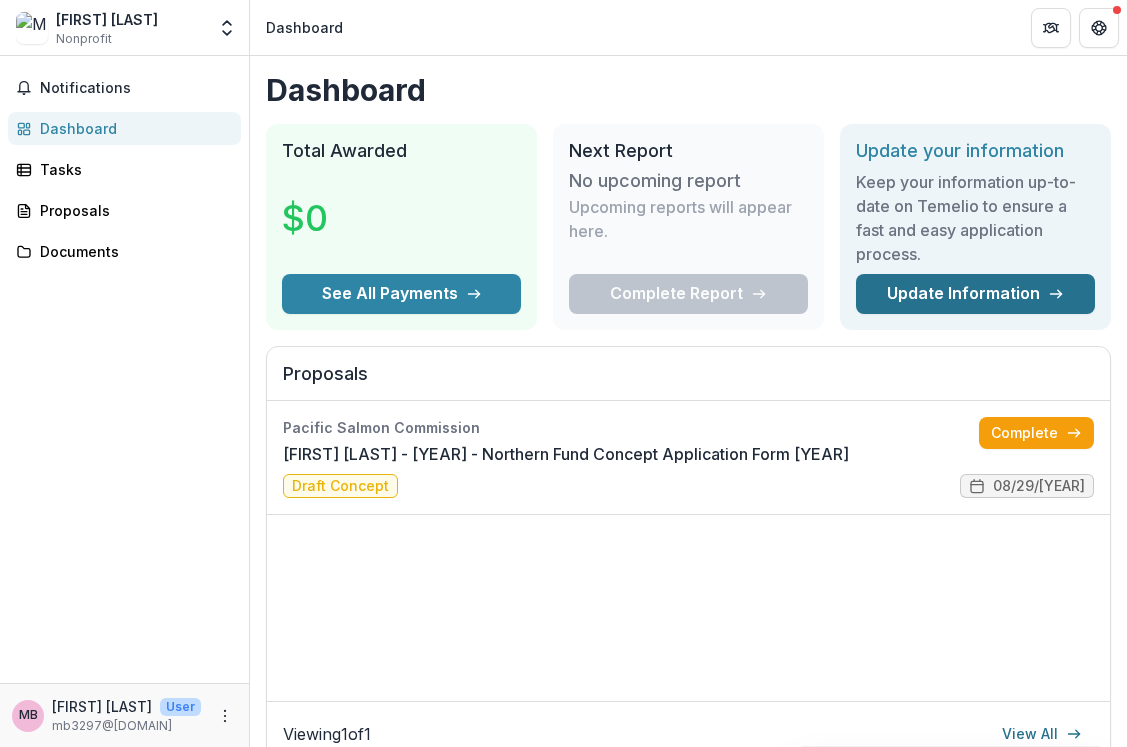 click on "Update Information" at bounding box center [975, 294] 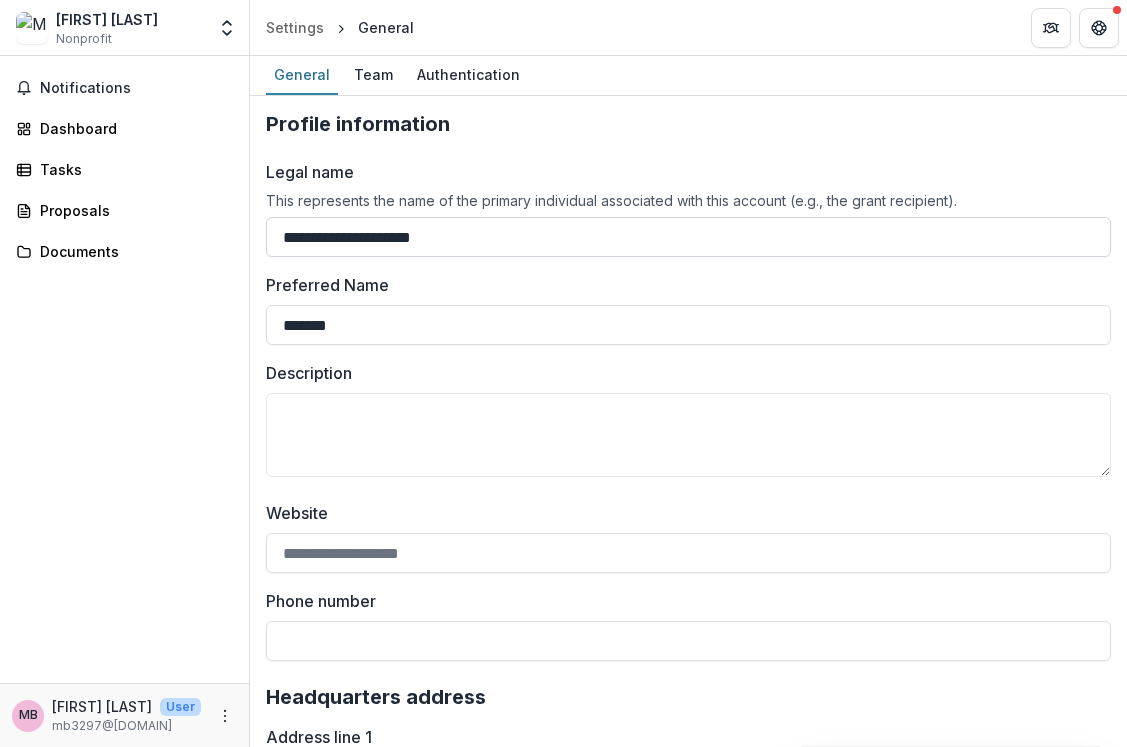 click on "**********" at bounding box center (688, 237) 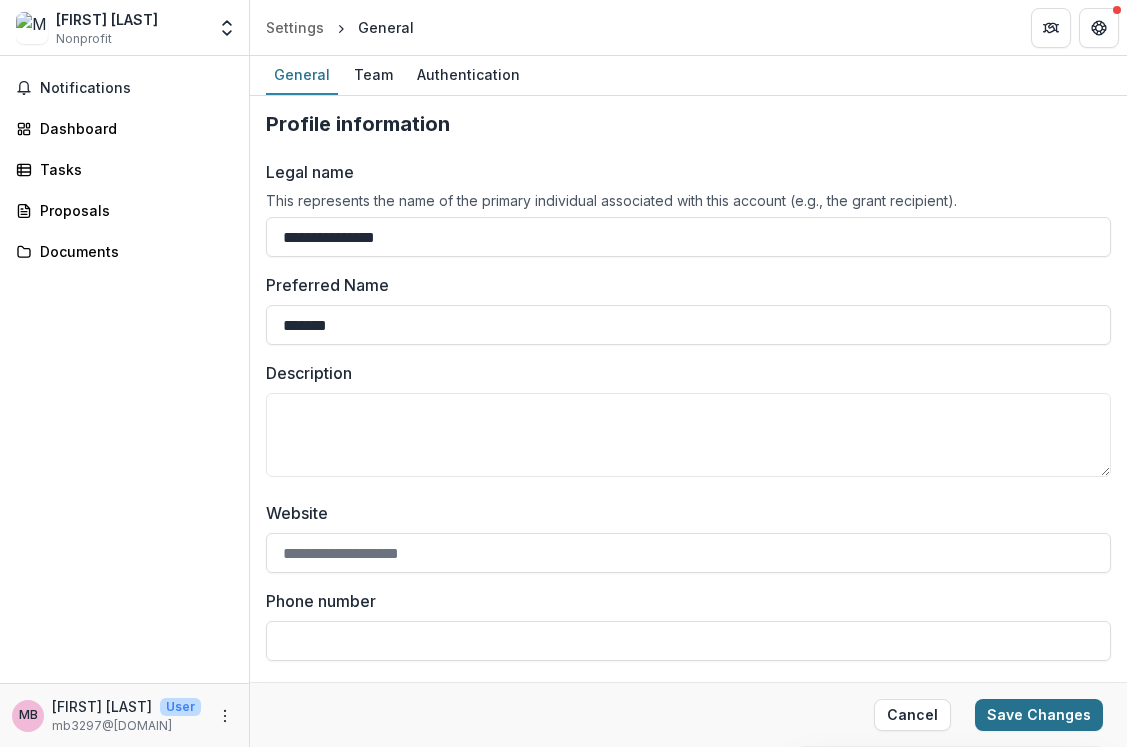 type on "**********" 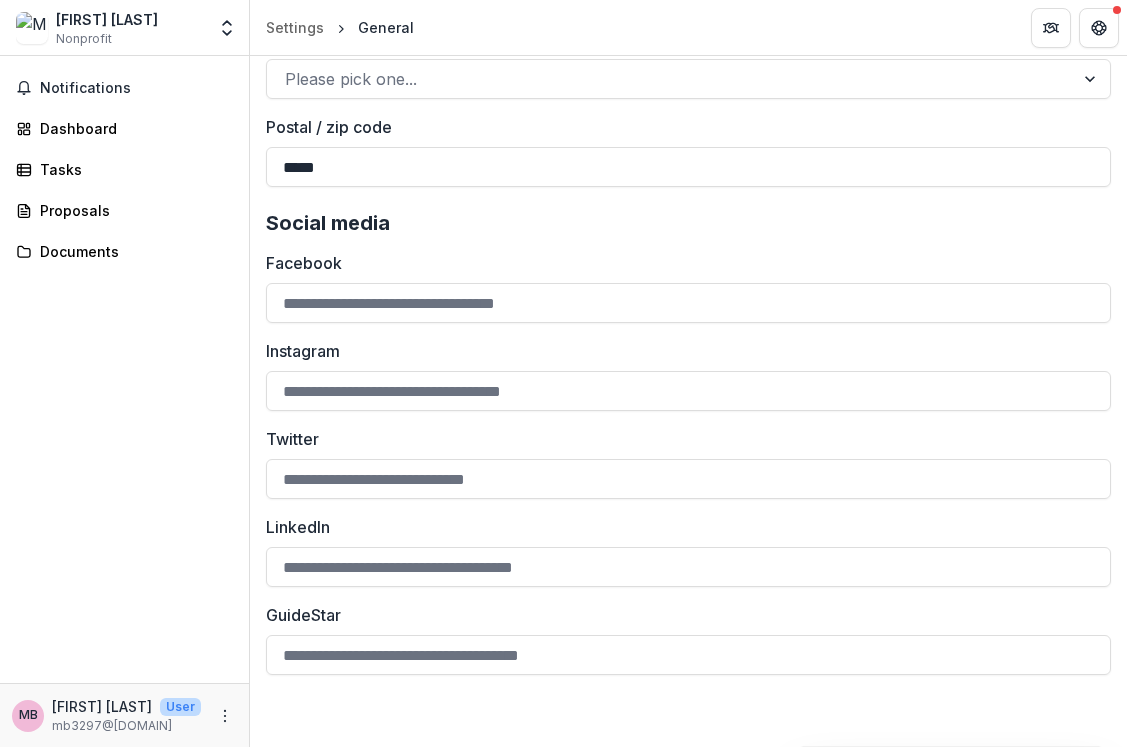 scroll, scrollTop: 0, scrollLeft: 0, axis: both 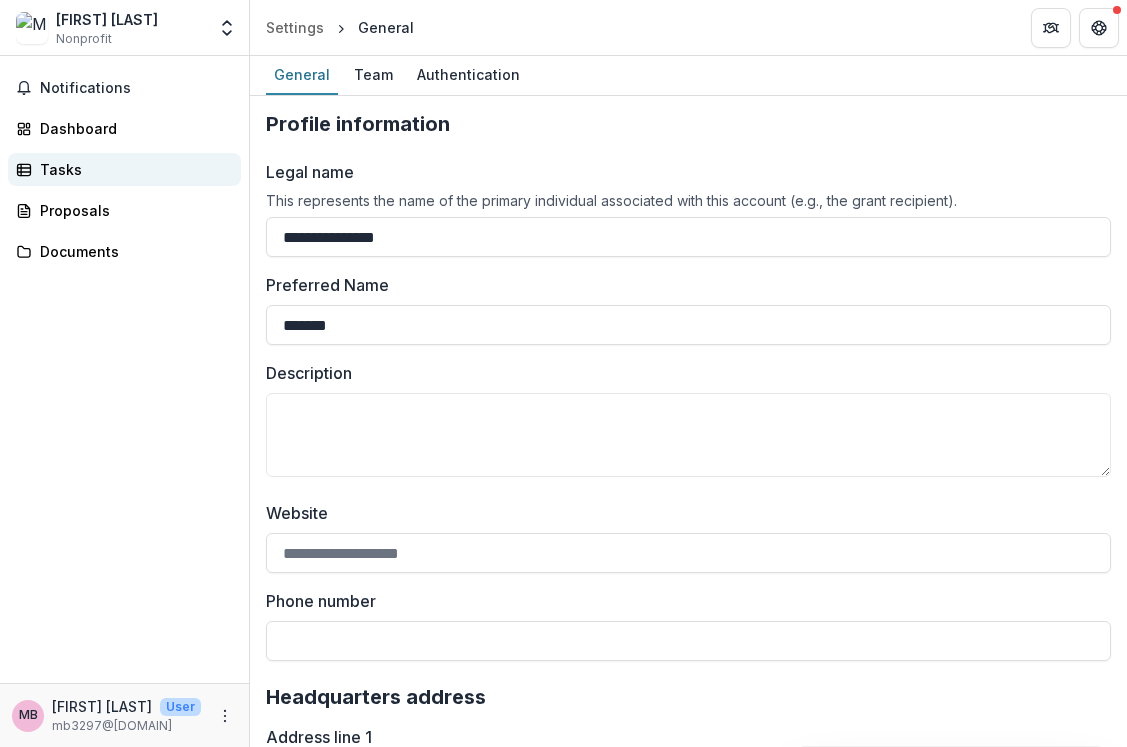 click on "Tasks" at bounding box center [132, 169] 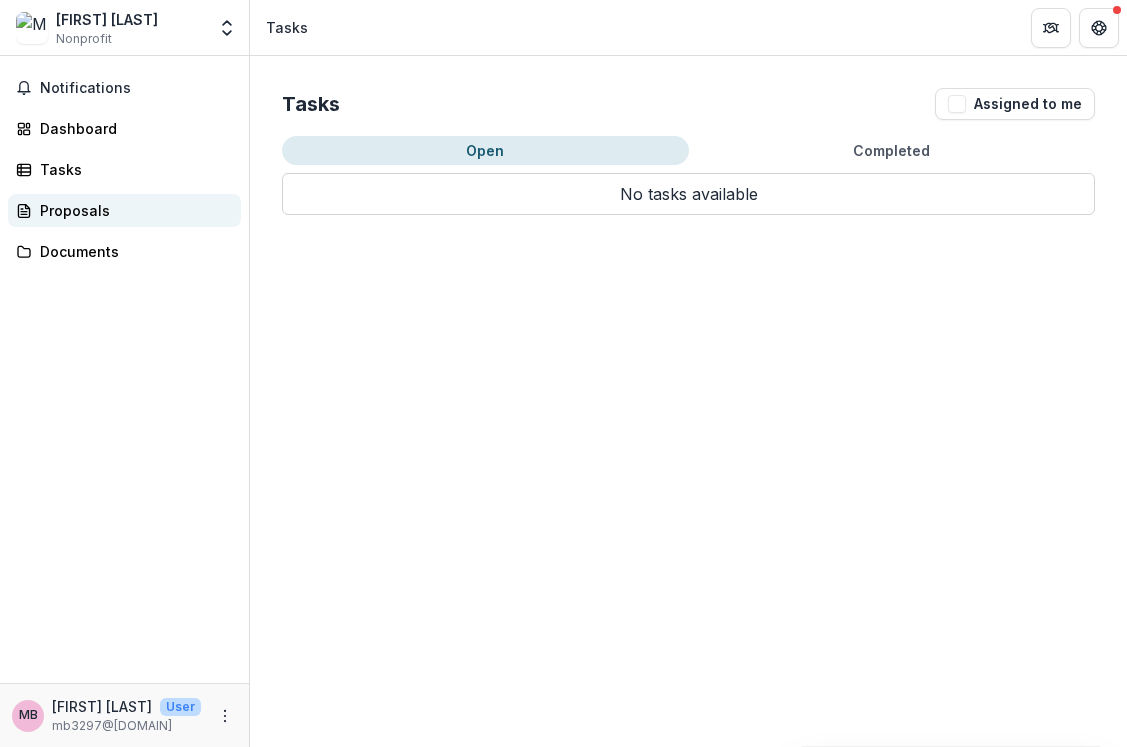 click on "Proposals" at bounding box center [132, 210] 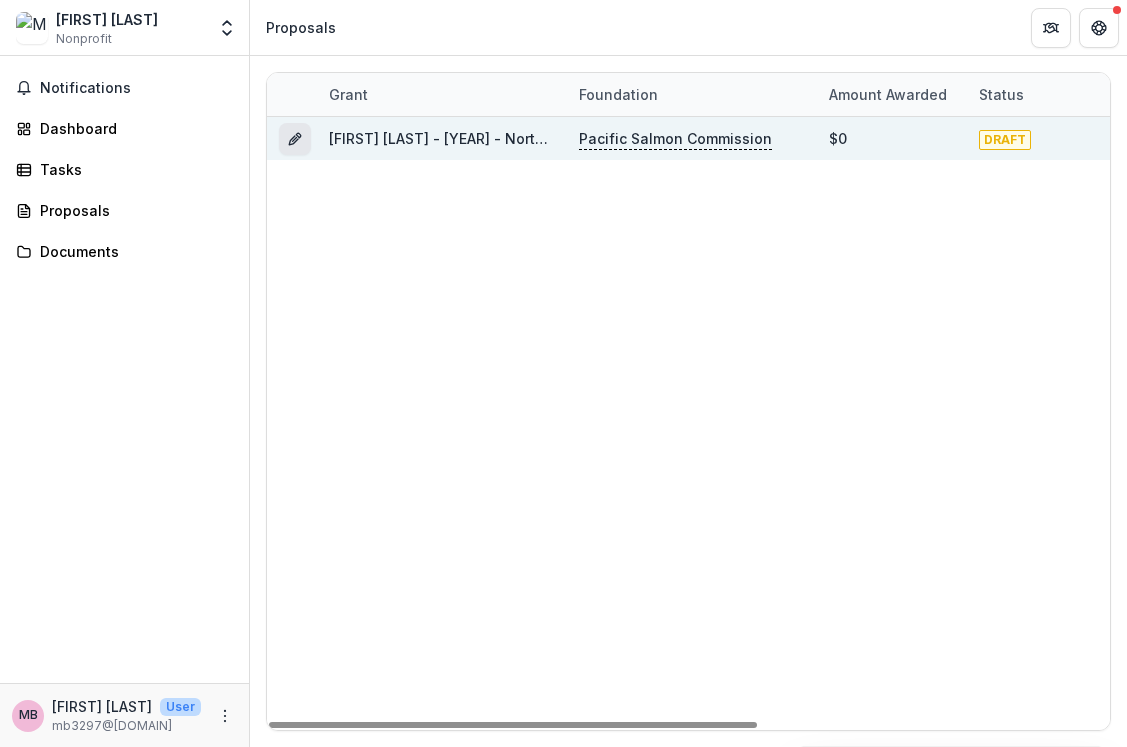 click 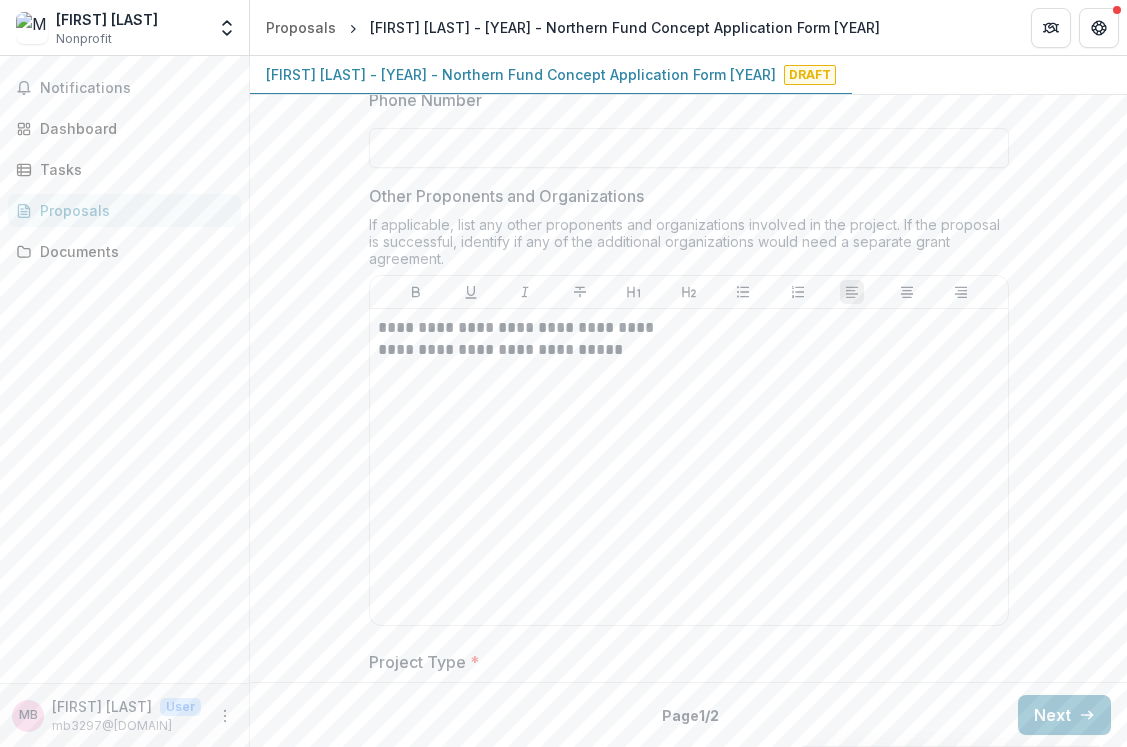 scroll, scrollTop: 0, scrollLeft: 0, axis: both 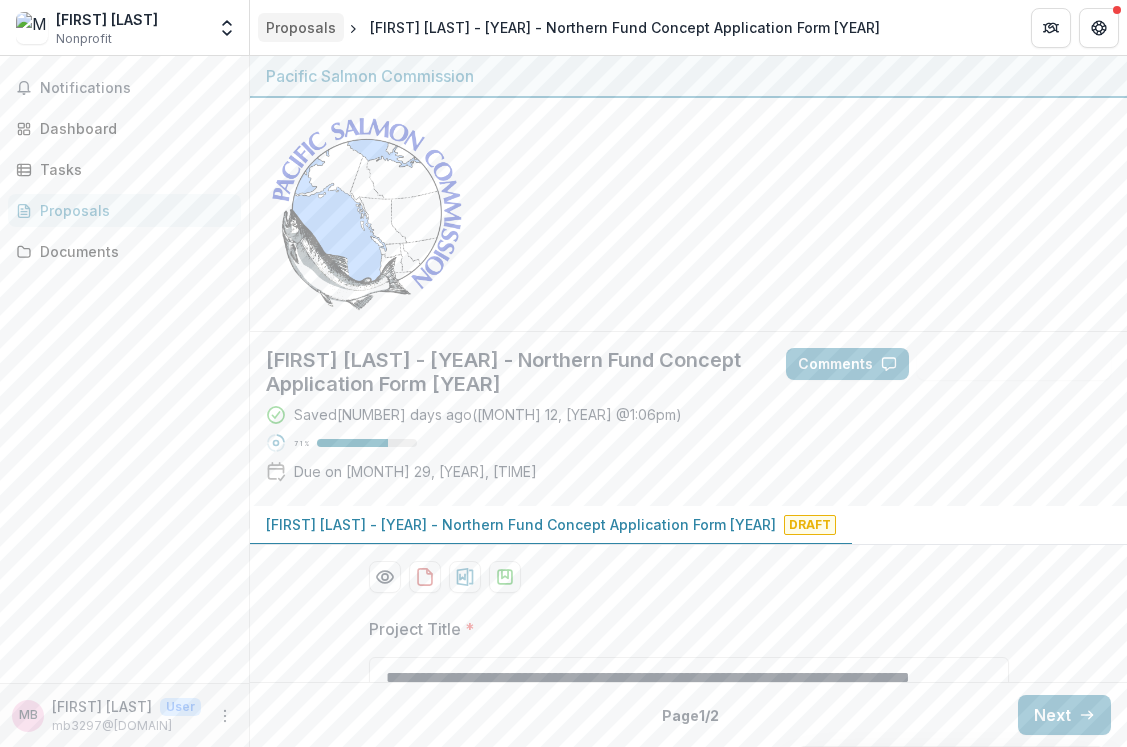 click on "Proposals" at bounding box center [301, 27] 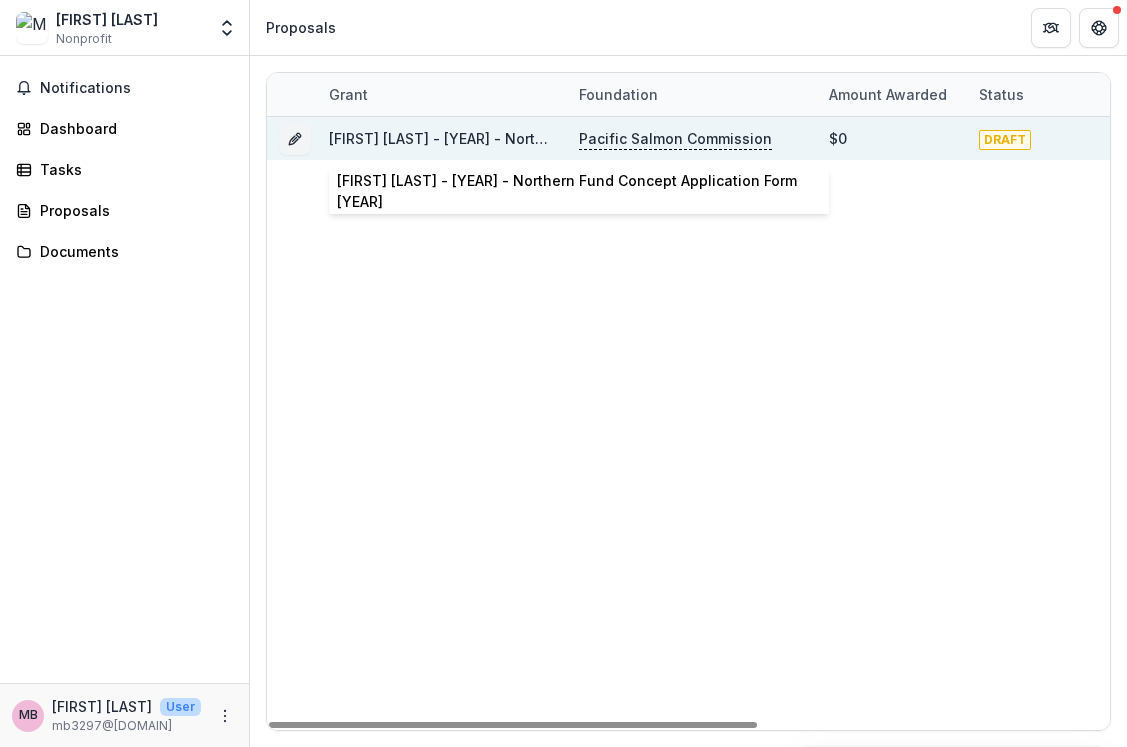 click on "[FIRST] [LAST] - [YEAR] - Northern Fund Concept Application Form [YEAR]" at bounding box center (584, 138) 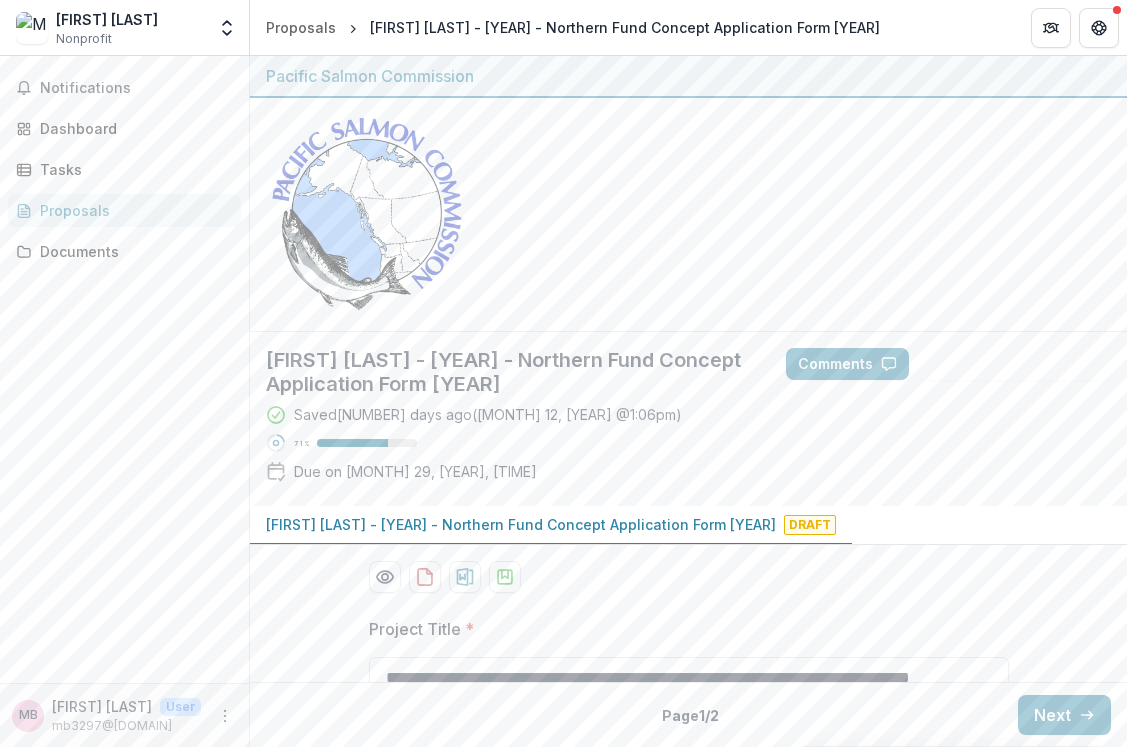 click on "[FIRST] [LAST] - [YEAR] - Northern Fund Concept Application Form [YEAR]" at bounding box center [510, 372] 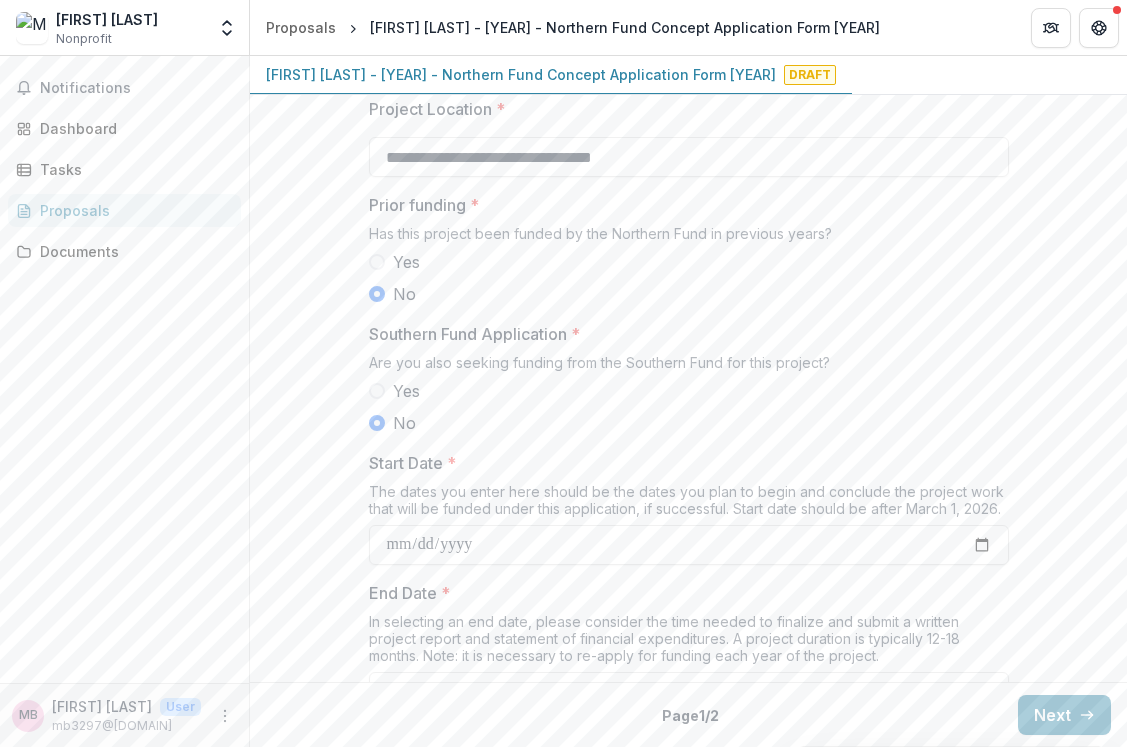 scroll, scrollTop: 2110, scrollLeft: 0, axis: vertical 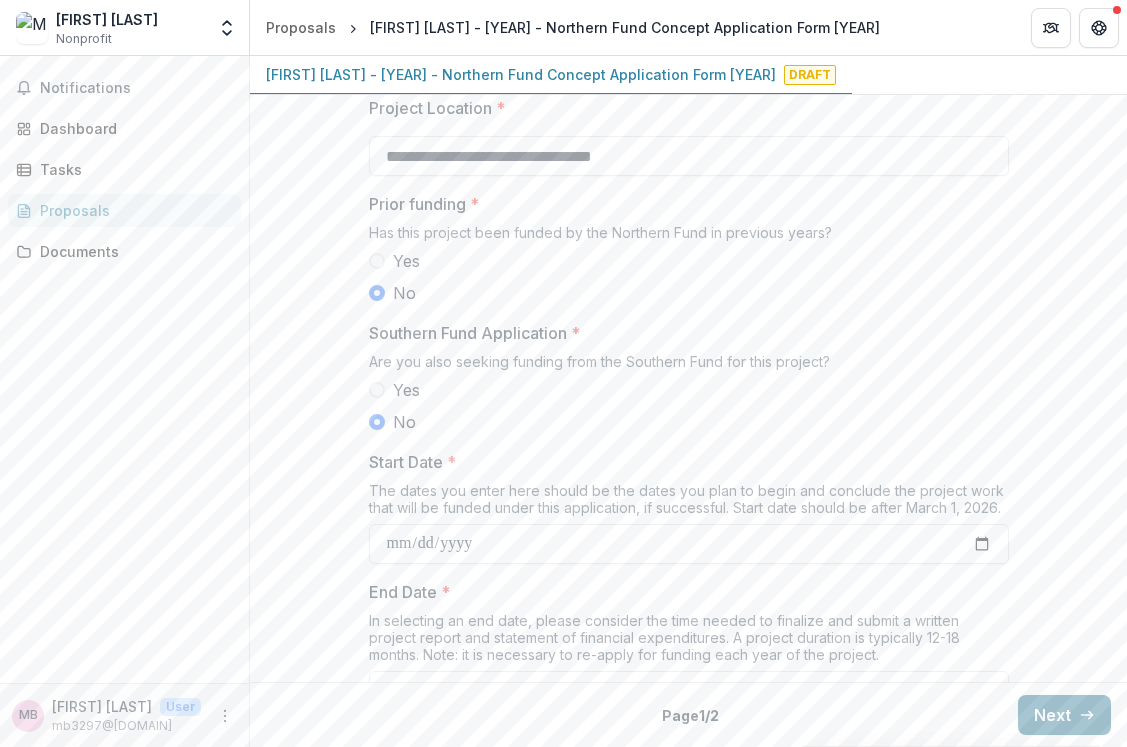 click on "Next" at bounding box center (1064, 715) 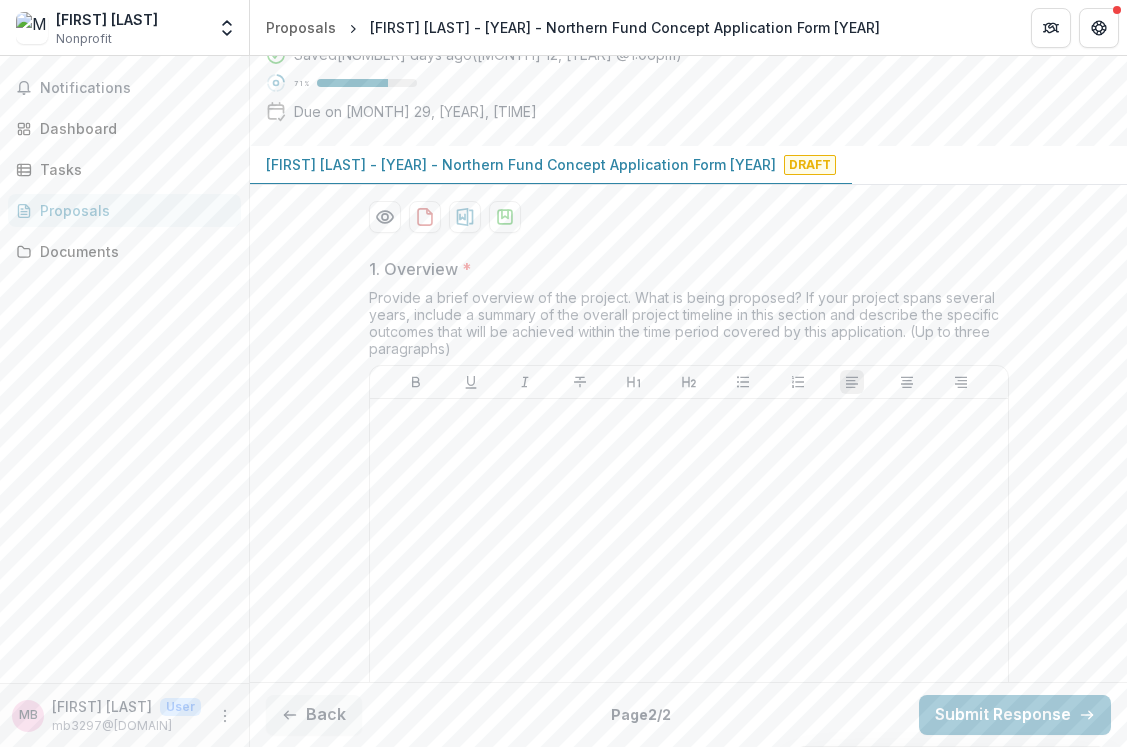 scroll, scrollTop: 354, scrollLeft: 0, axis: vertical 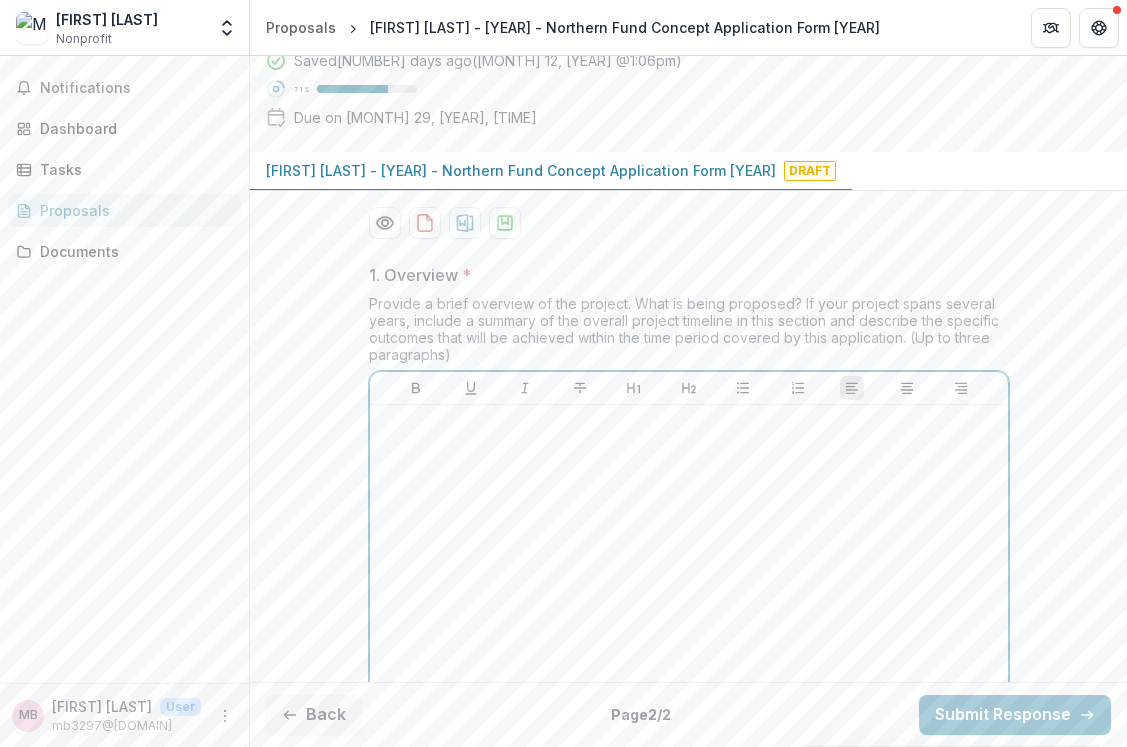 click at bounding box center [689, 424] 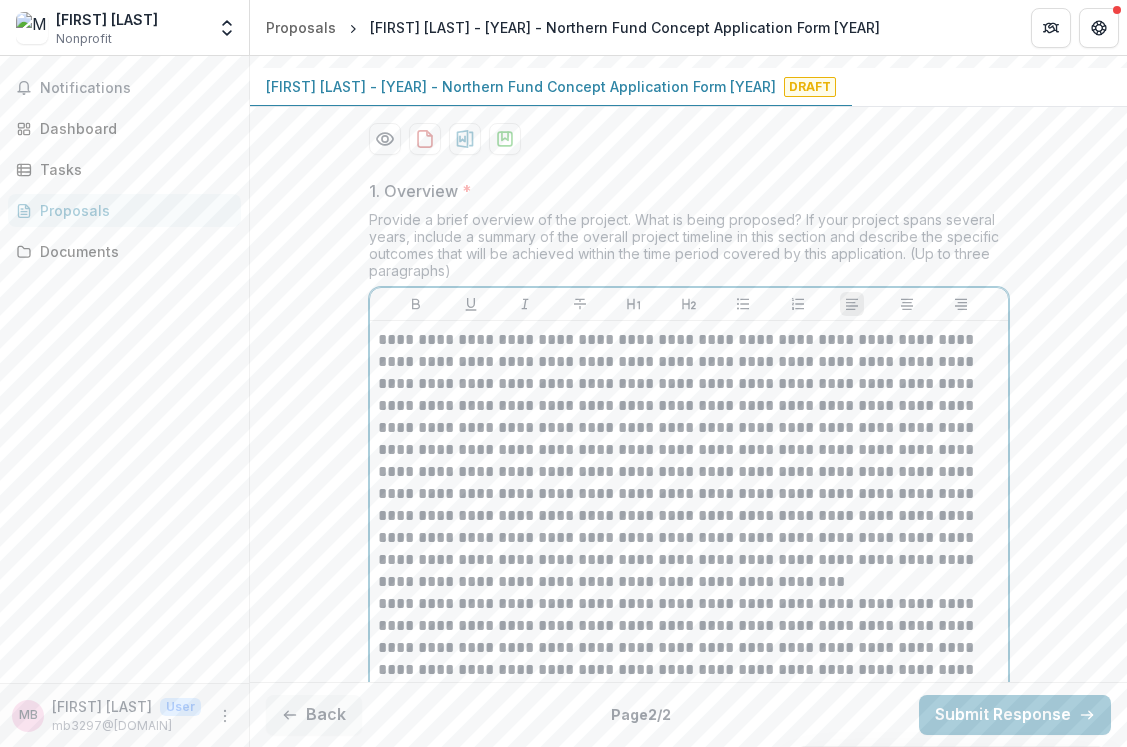 scroll, scrollTop: 446, scrollLeft: 0, axis: vertical 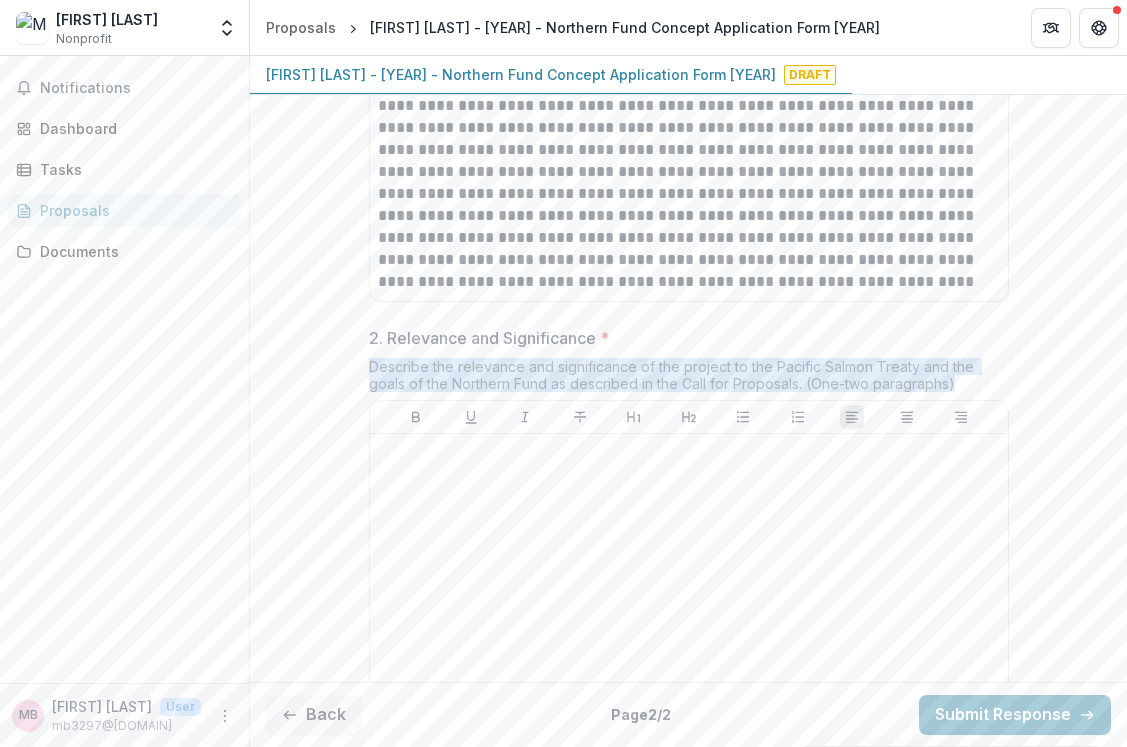 drag, startPoint x: 366, startPoint y: 369, endPoint x: 952, endPoint y: 389, distance: 586.3412 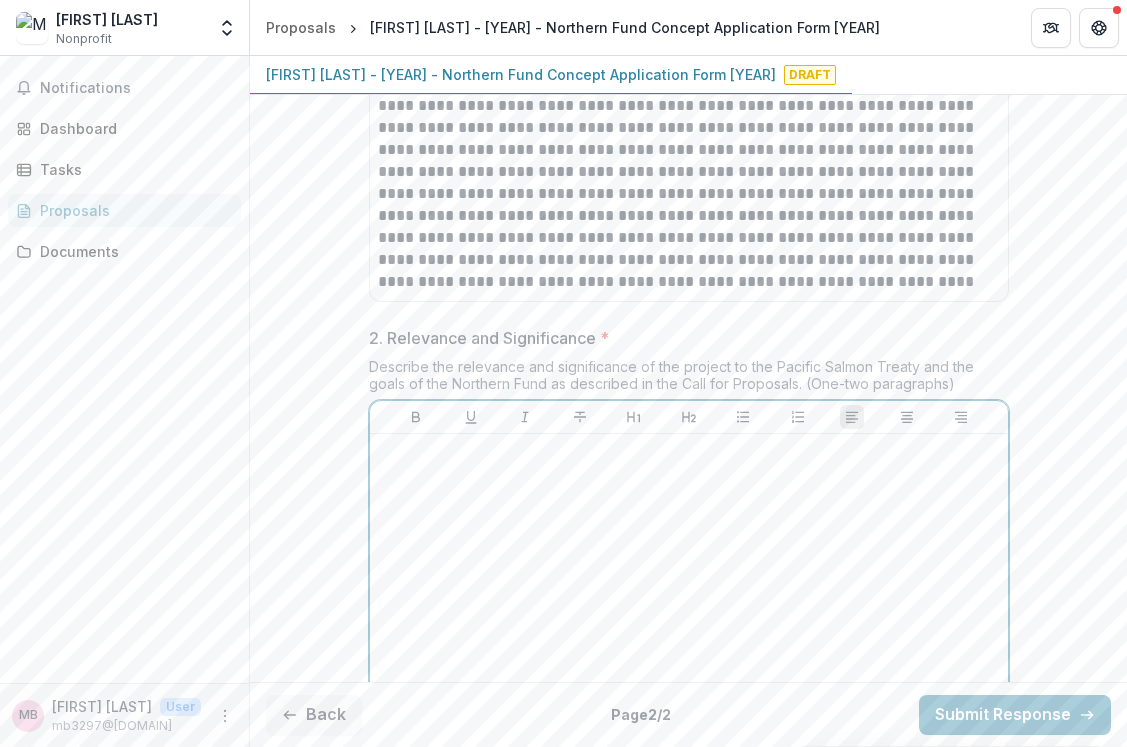 click at bounding box center [689, 453] 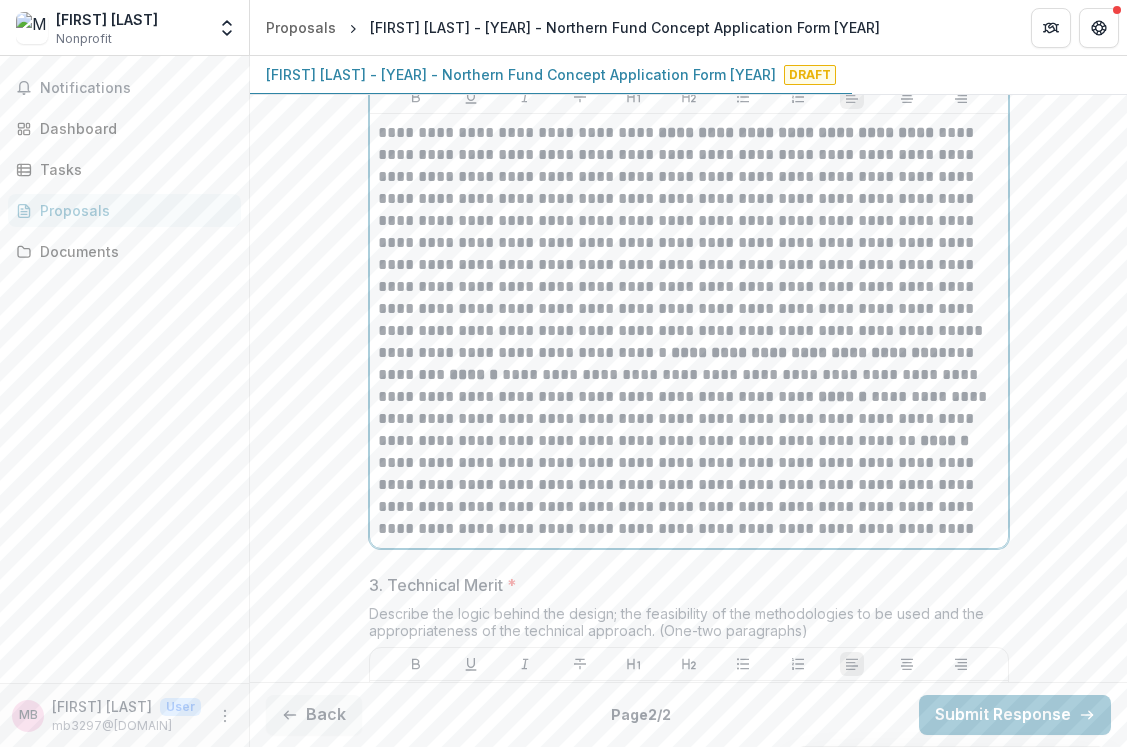 scroll, scrollTop: 1449, scrollLeft: 0, axis: vertical 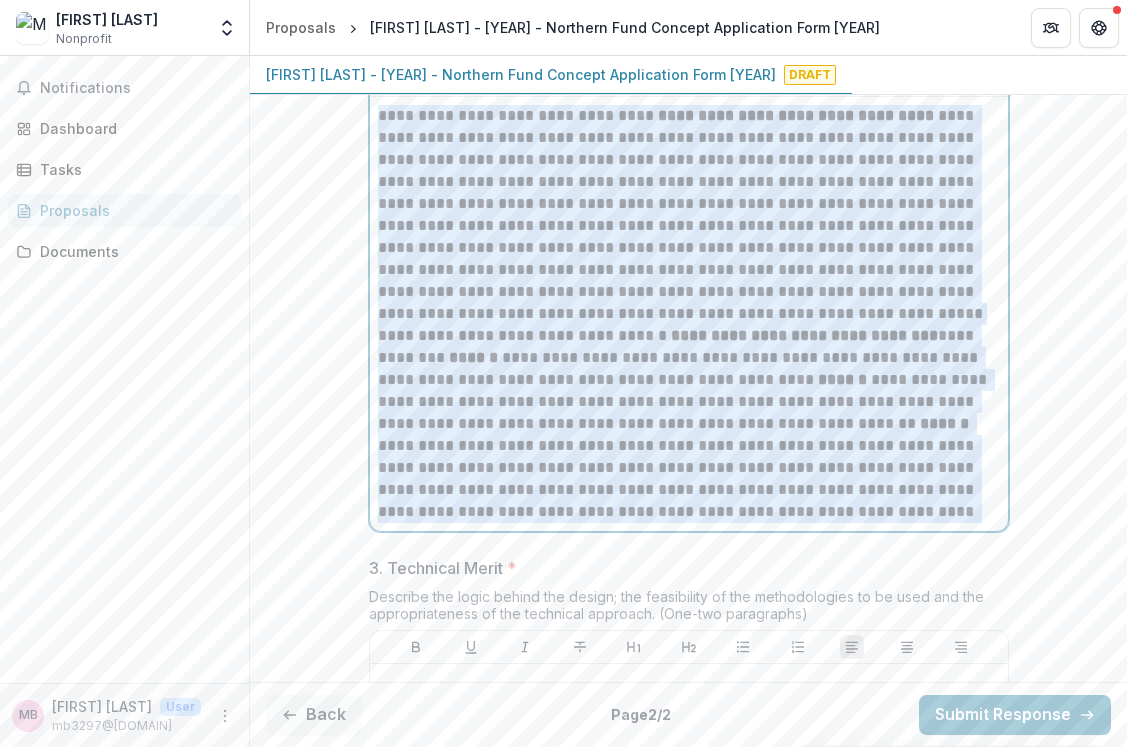 drag, startPoint x: 892, startPoint y: 516, endPoint x: 347, endPoint y: 92, distance: 690.5078 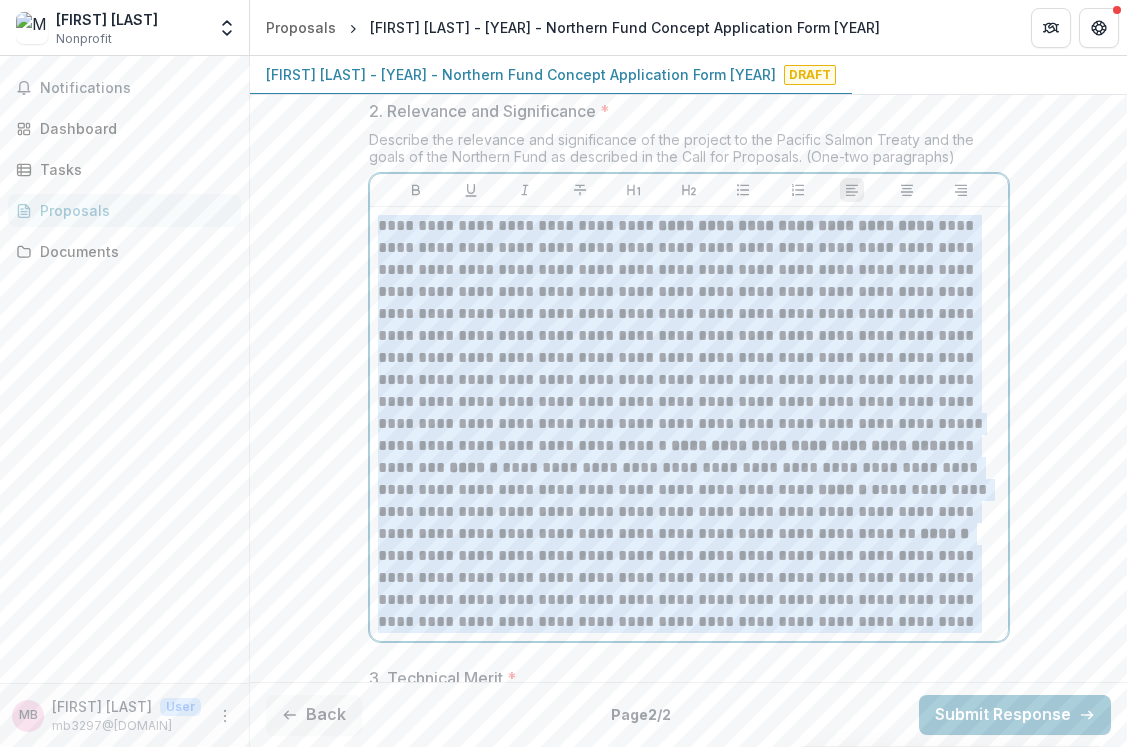scroll, scrollTop: 1331, scrollLeft: 0, axis: vertical 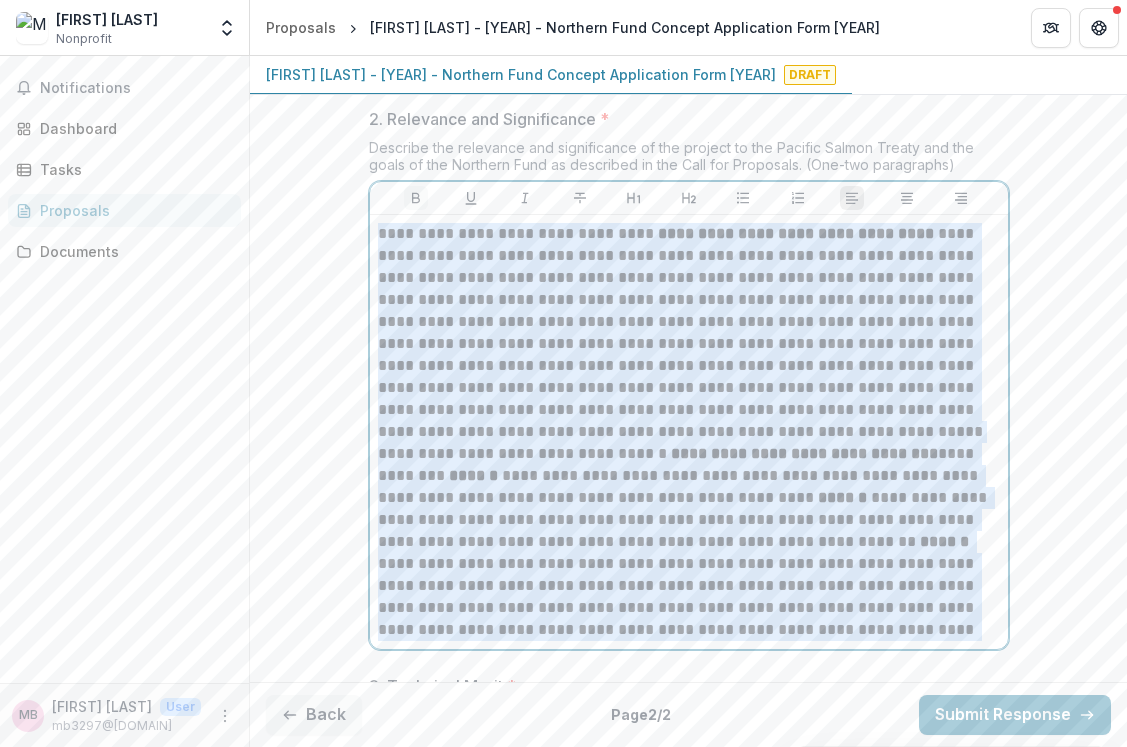 click 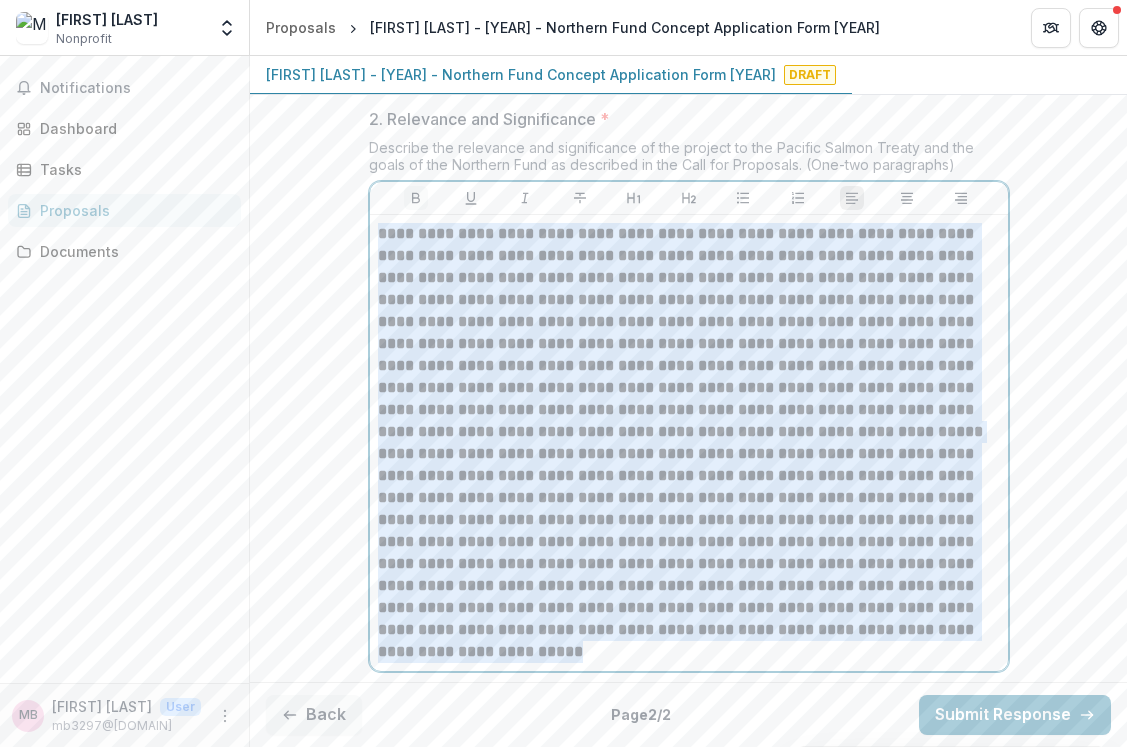 click 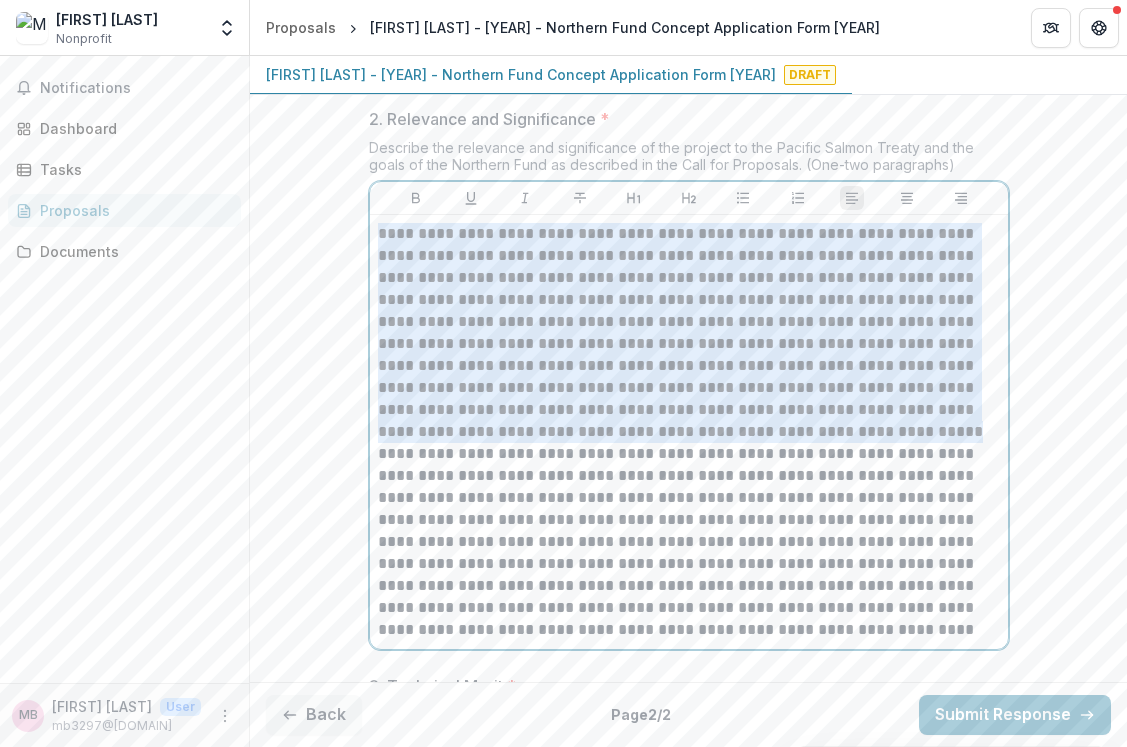 click on "**********" at bounding box center [689, 333] 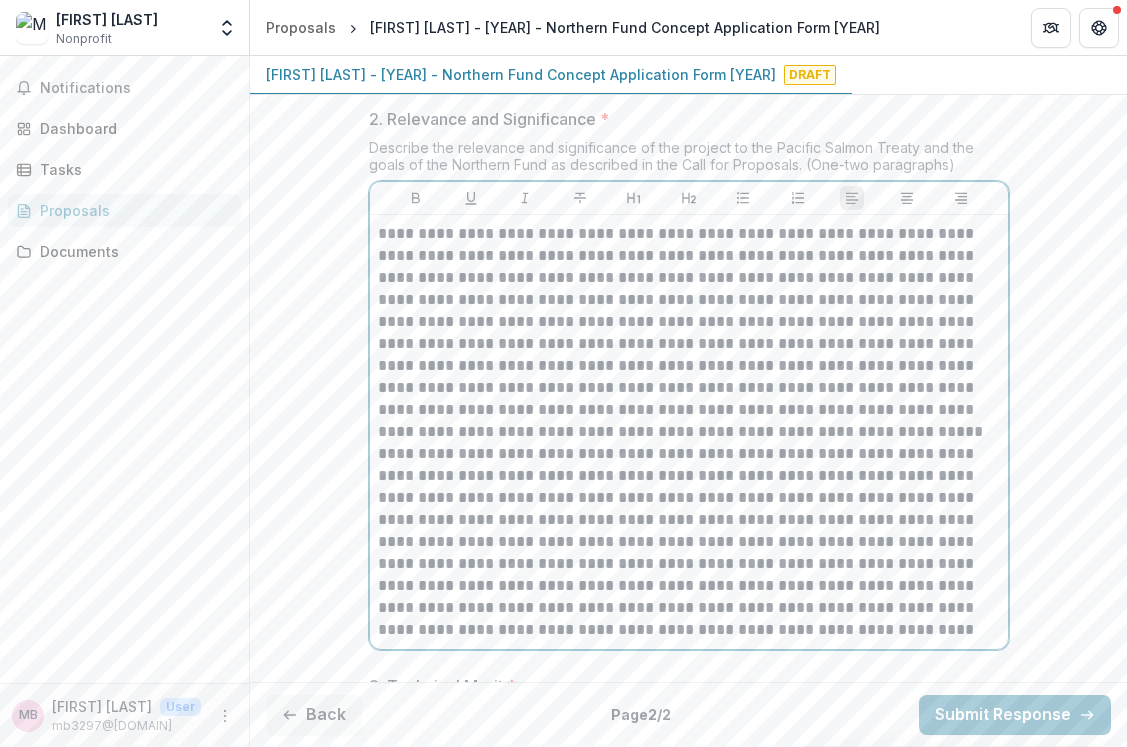 click on "**********" at bounding box center (689, 333) 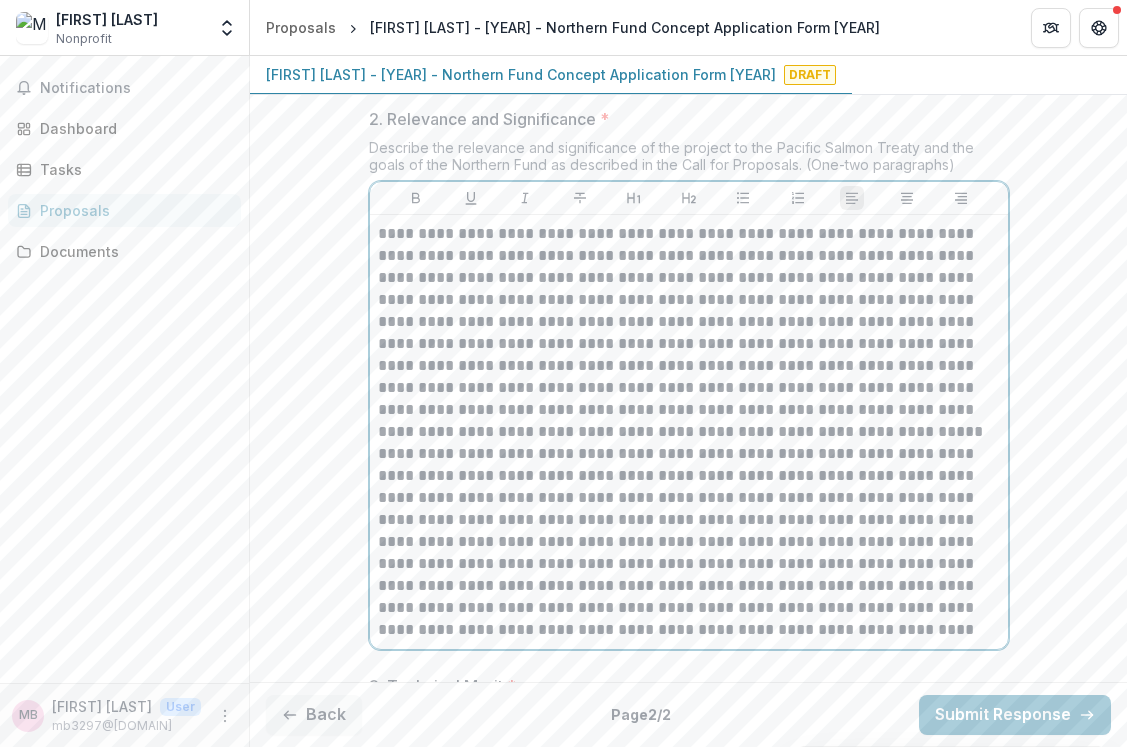 type 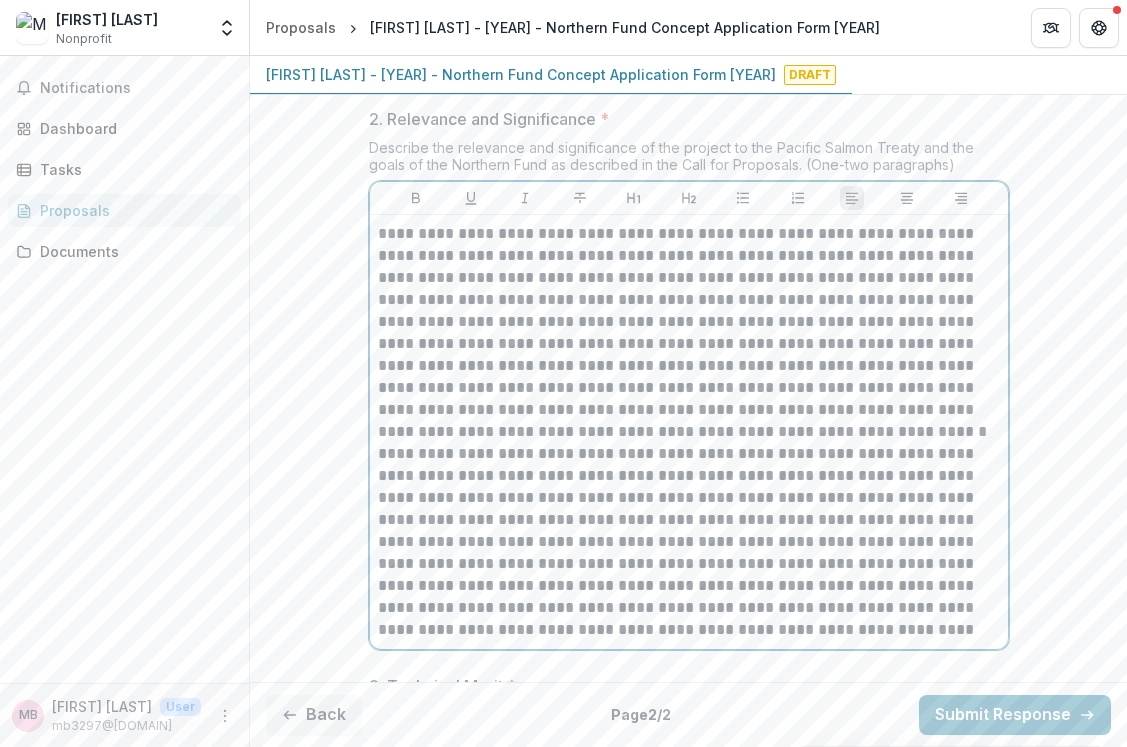 click on "**********" at bounding box center (689, 542) 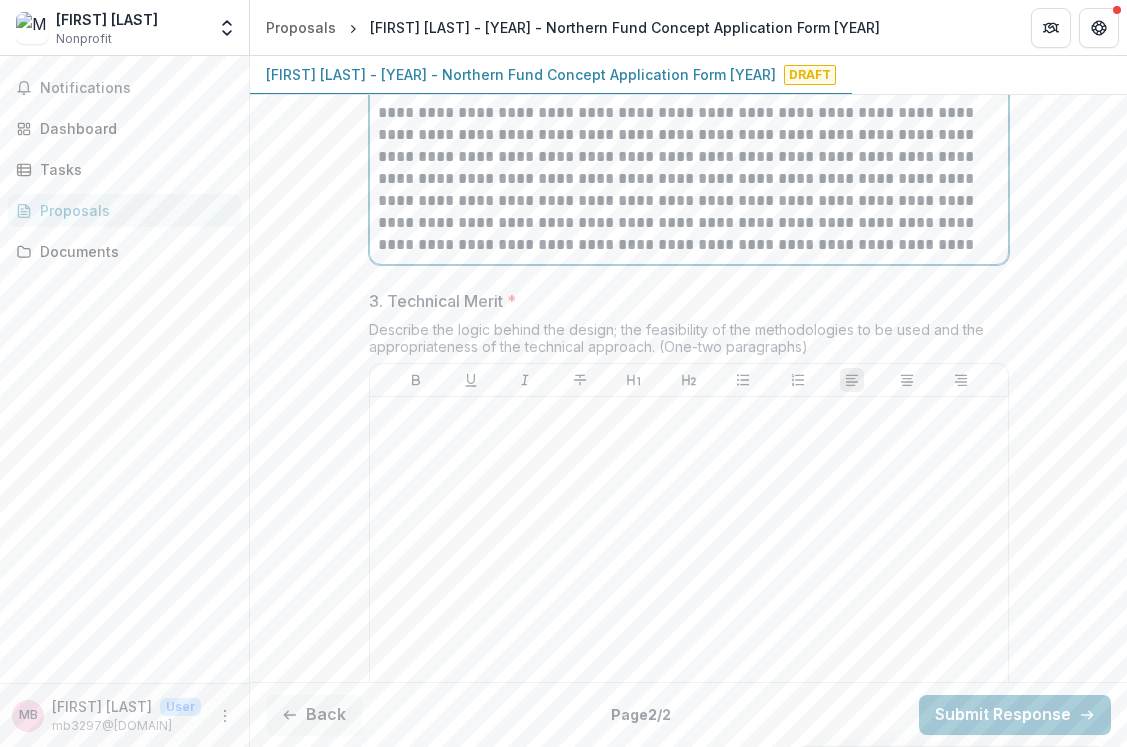 scroll, scrollTop: 1726, scrollLeft: 0, axis: vertical 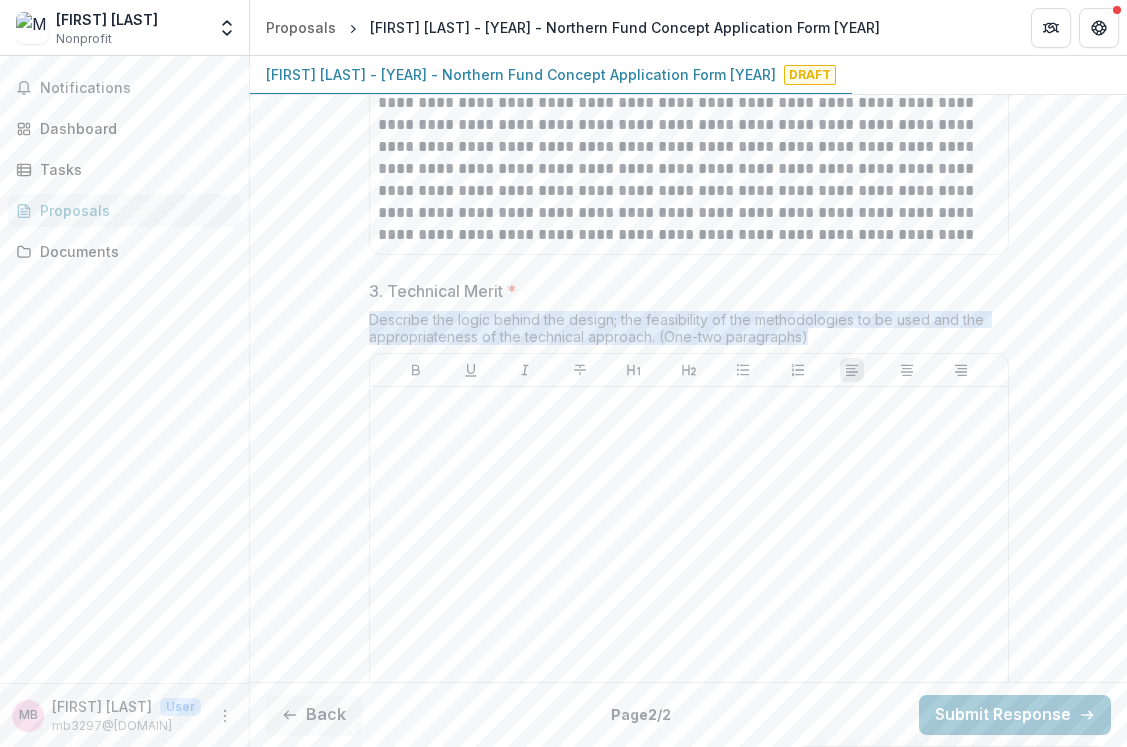 drag, startPoint x: 366, startPoint y: 318, endPoint x: 814, endPoint y: 348, distance: 449.00333 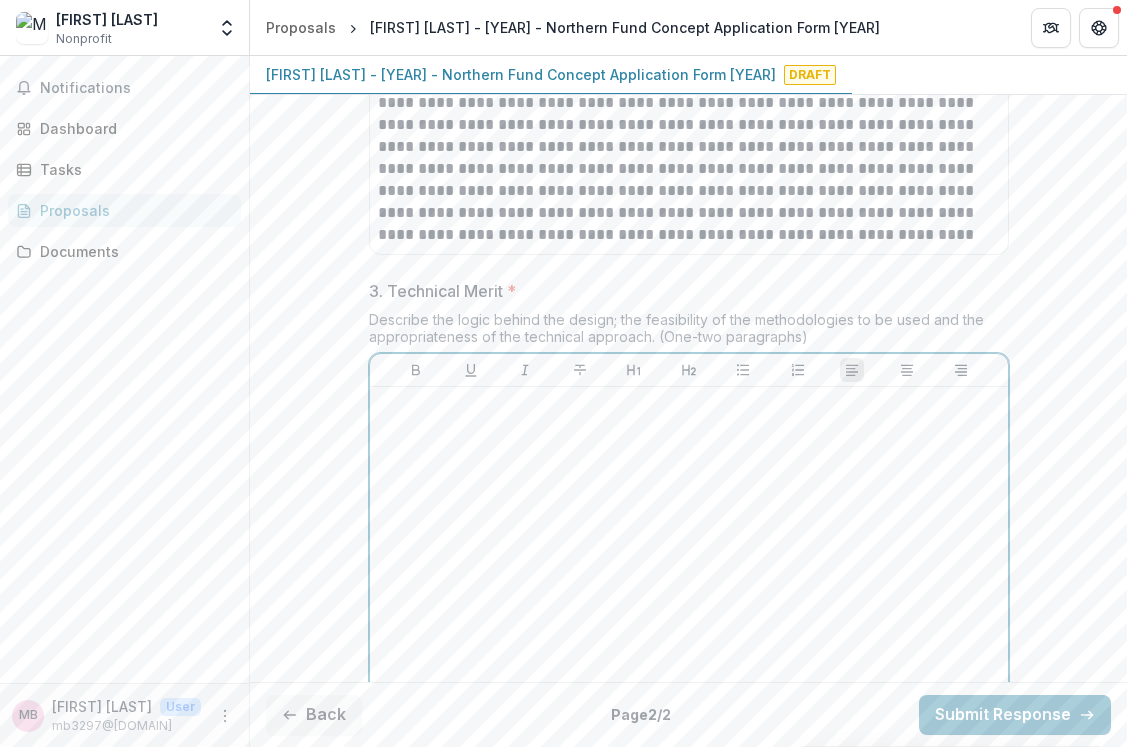 click at bounding box center [689, 545] 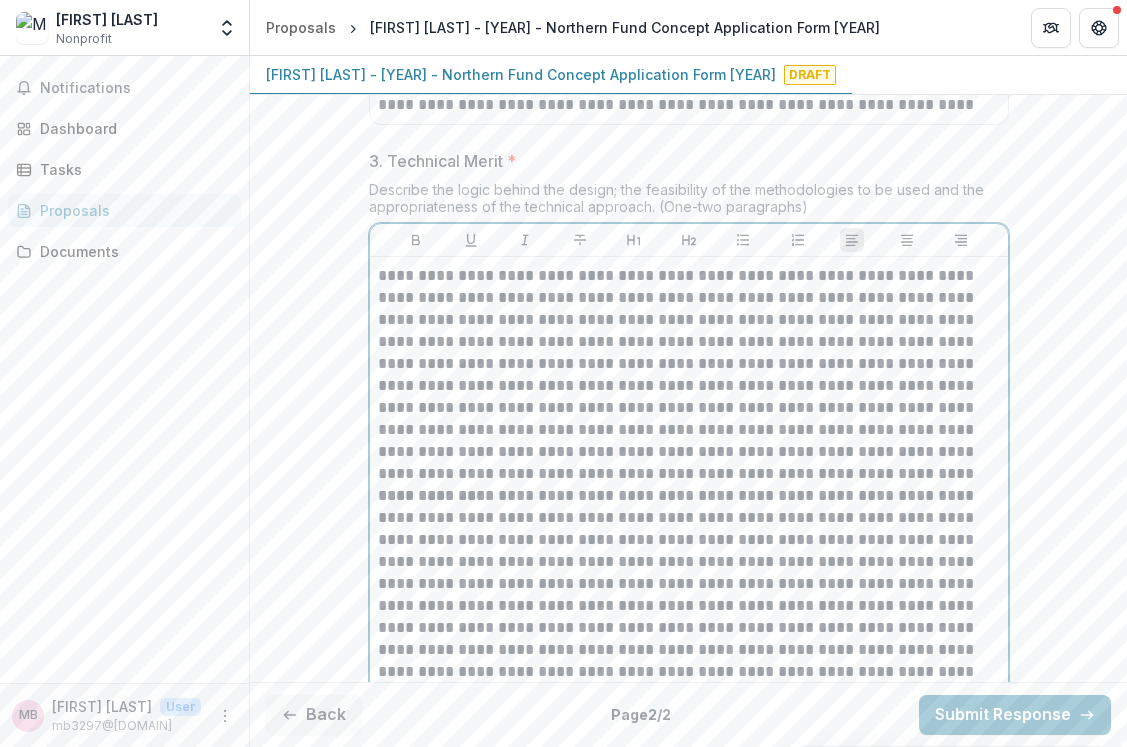 scroll, scrollTop: 1858, scrollLeft: 0, axis: vertical 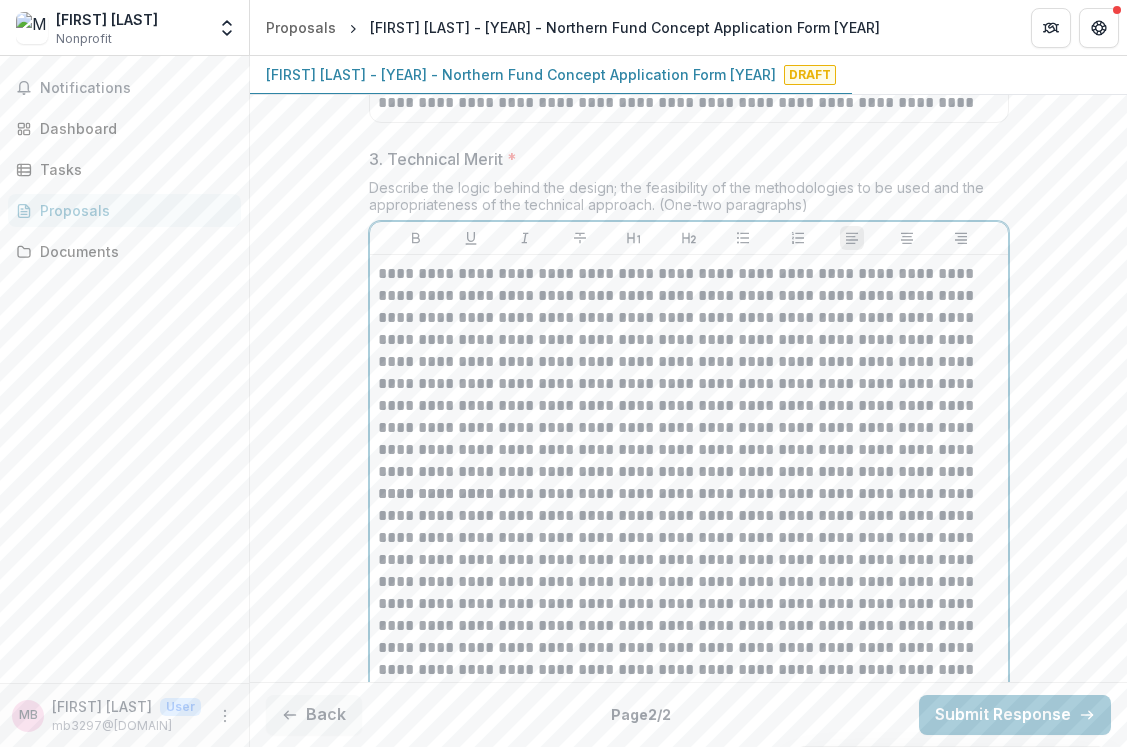 drag, startPoint x: 983, startPoint y: 297, endPoint x: 983, endPoint y: 329, distance: 32 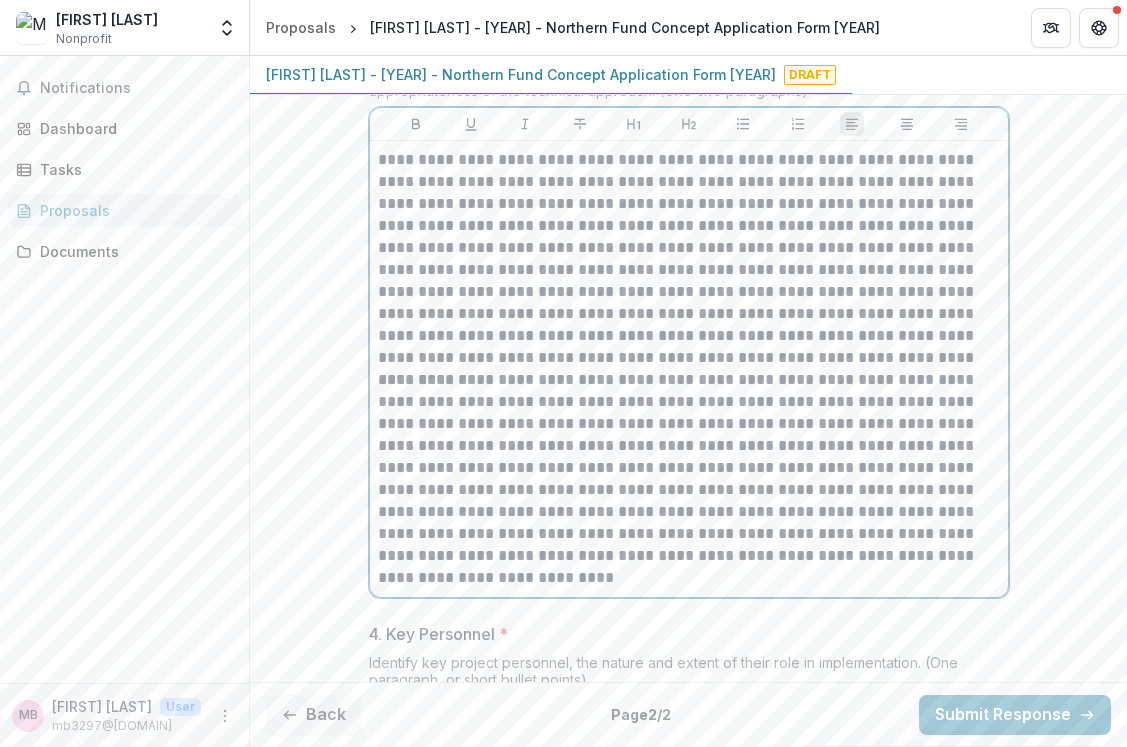 scroll, scrollTop: 1977, scrollLeft: 0, axis: vertical 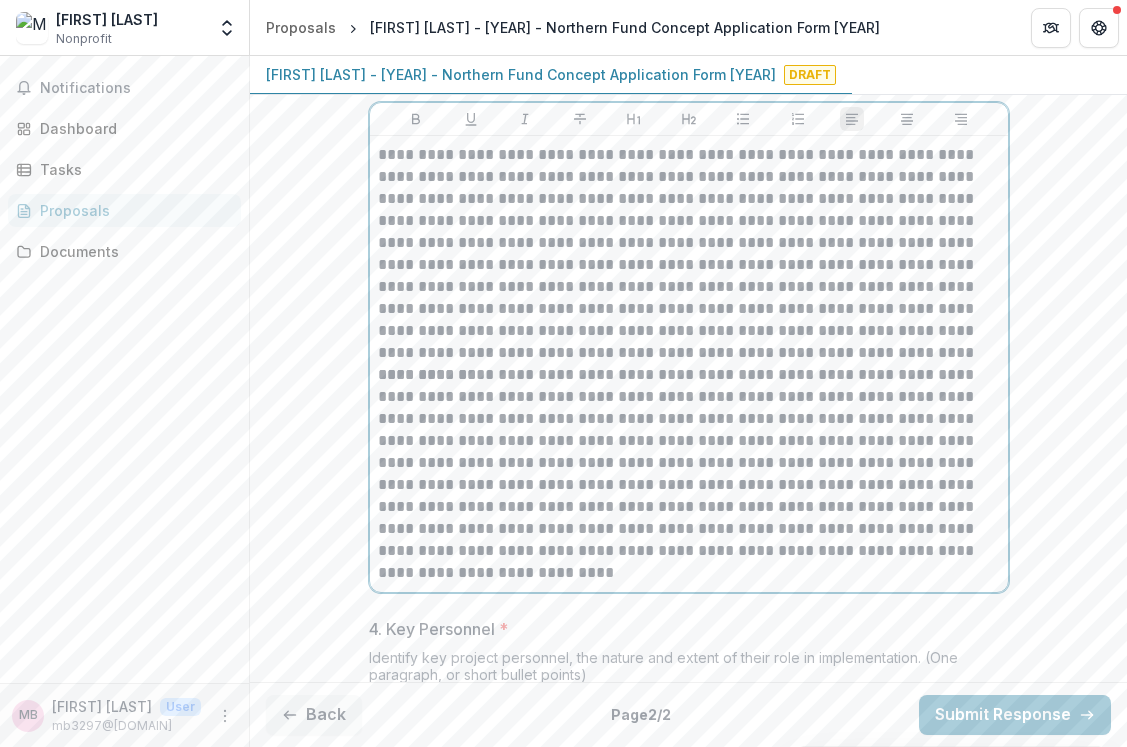 click on "**********" at bounding box center [689, 474] 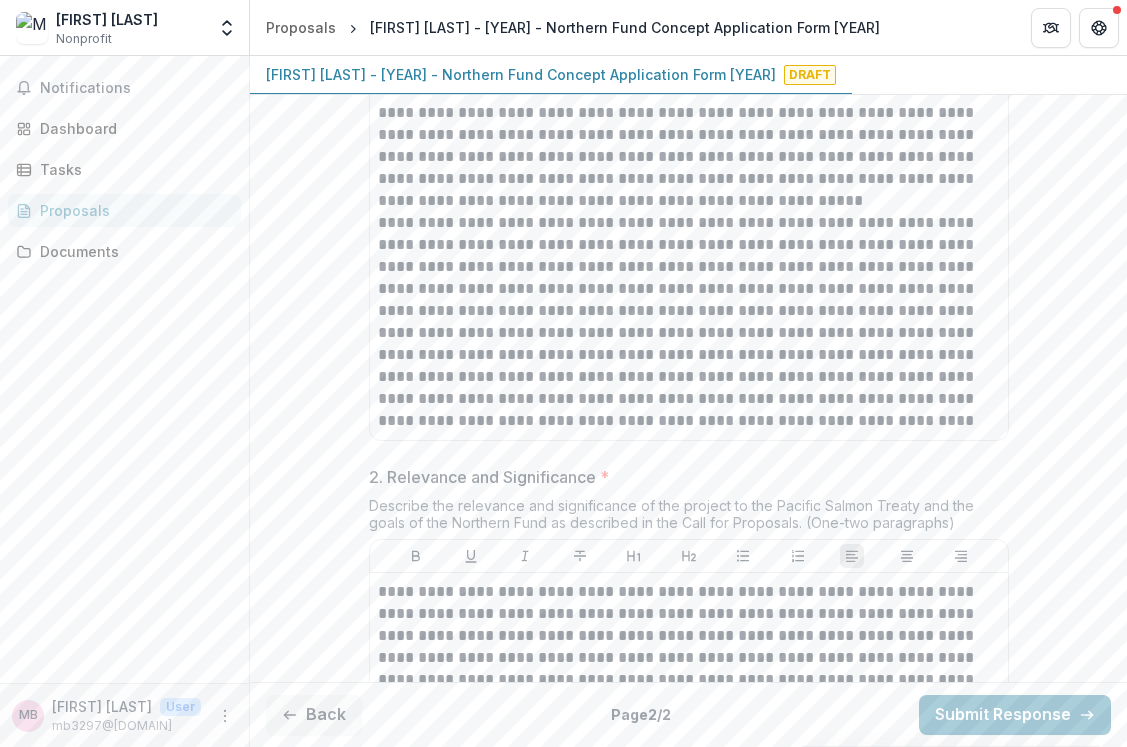 scroll, scrollTop: 0, scrollLeft: 0, axis: both 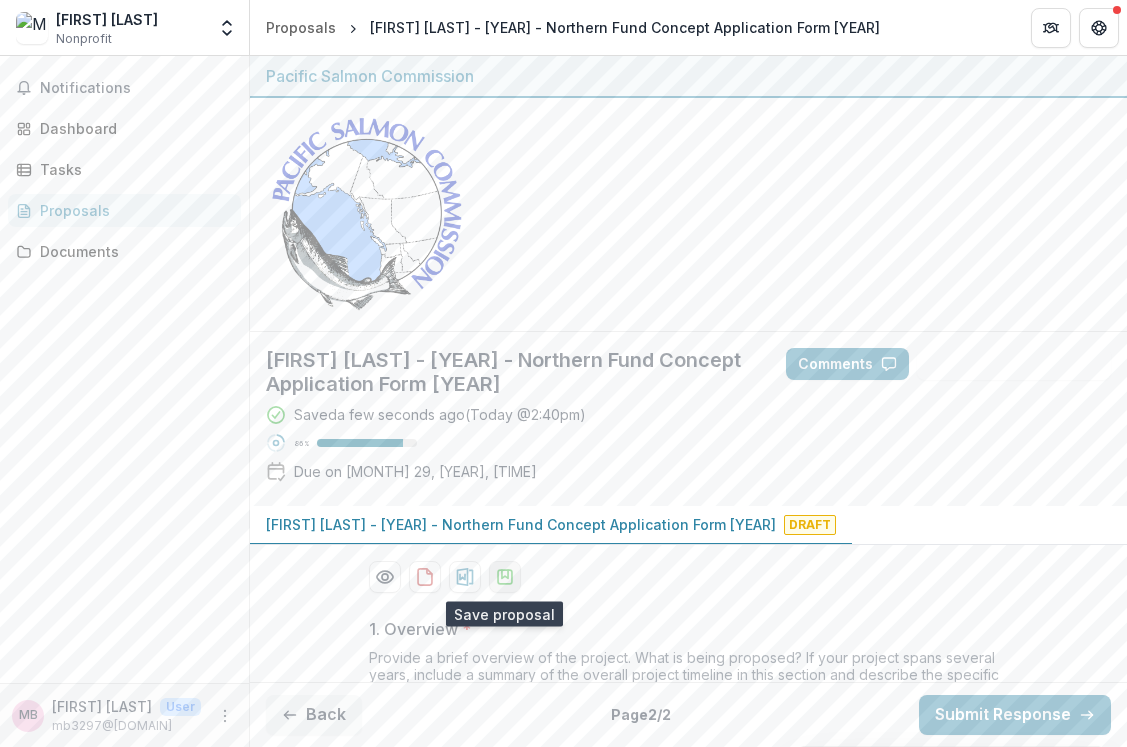 click 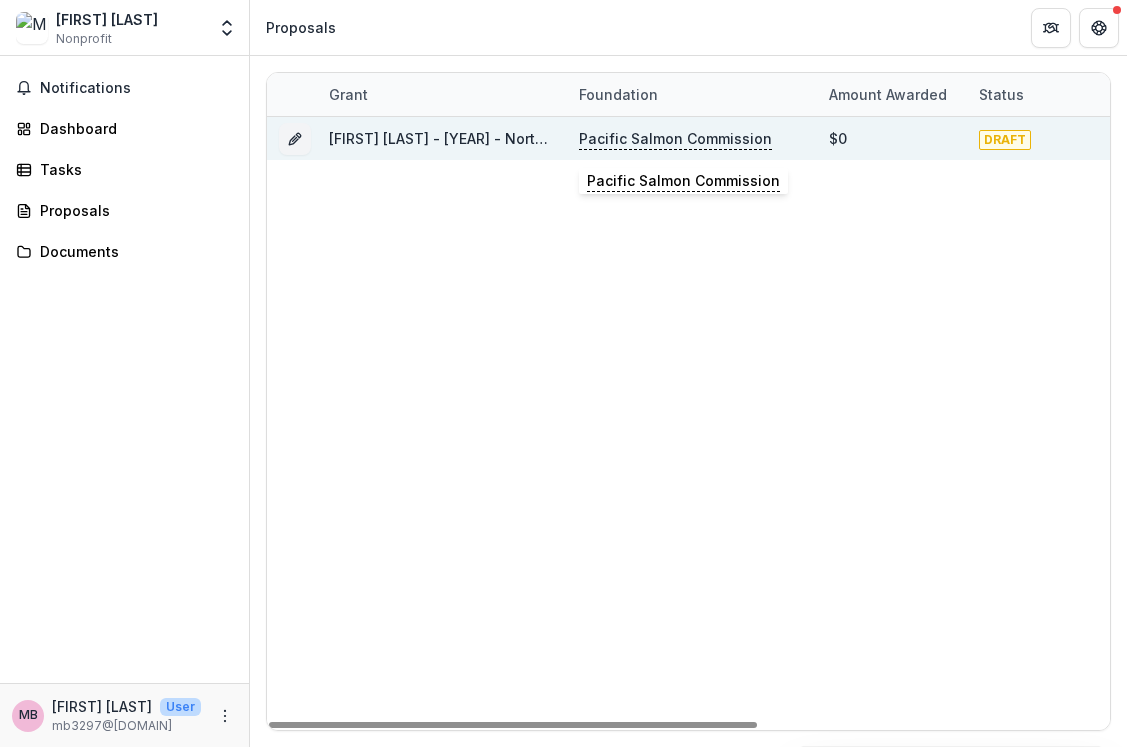 click on "Pacific Salmon Commission" at bounding box center [675, 139] 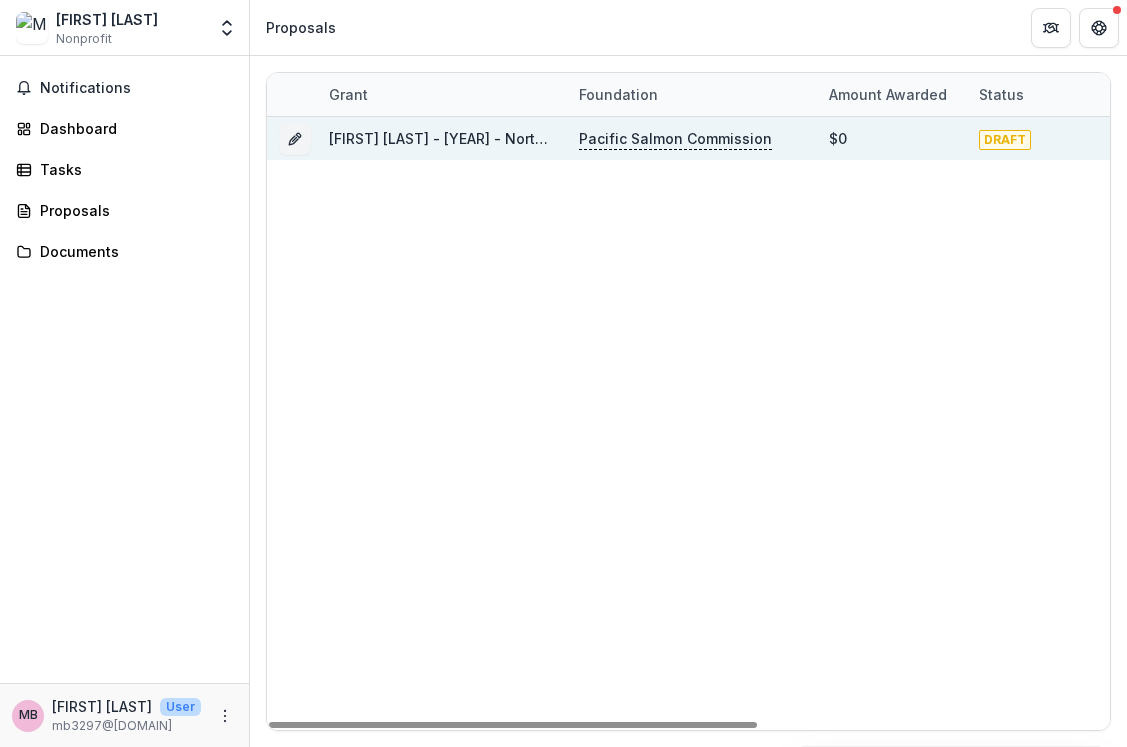 click on "[FIRST] [LAST] - [YEAR] - Northern Fund Concept Application Form [YEAR]" at bounding box center [584, 138] 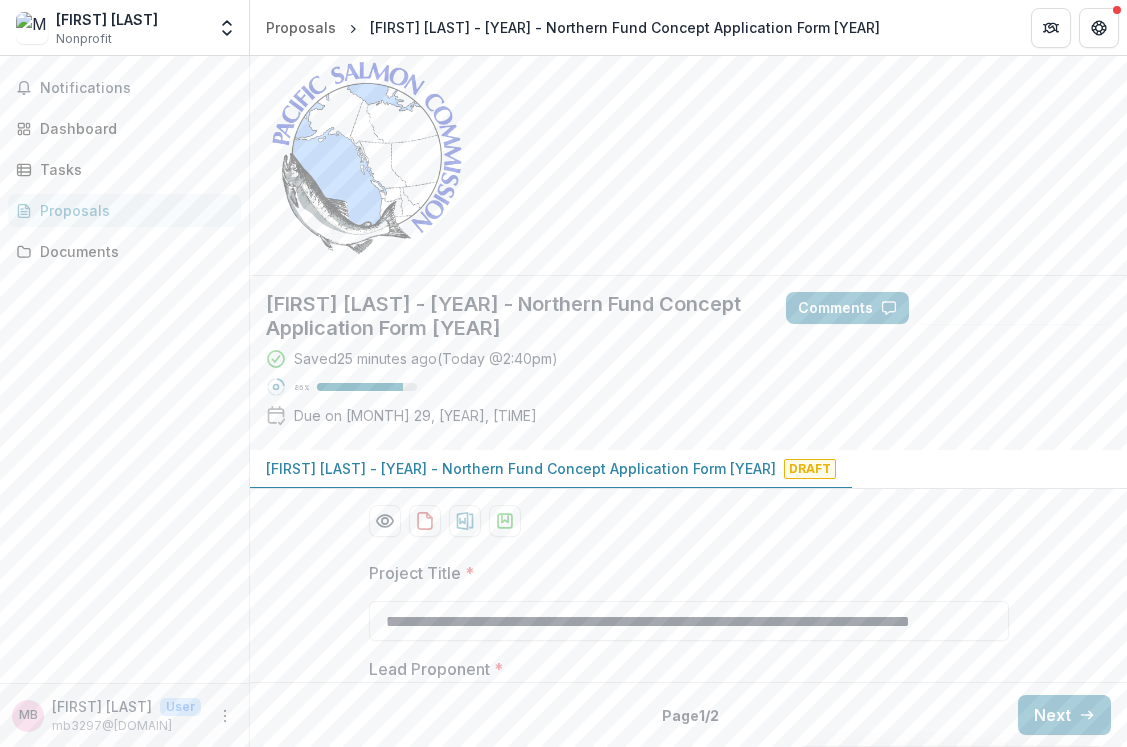 scroll, scrollTop: 0, scrollLeft: 0, axis: both 